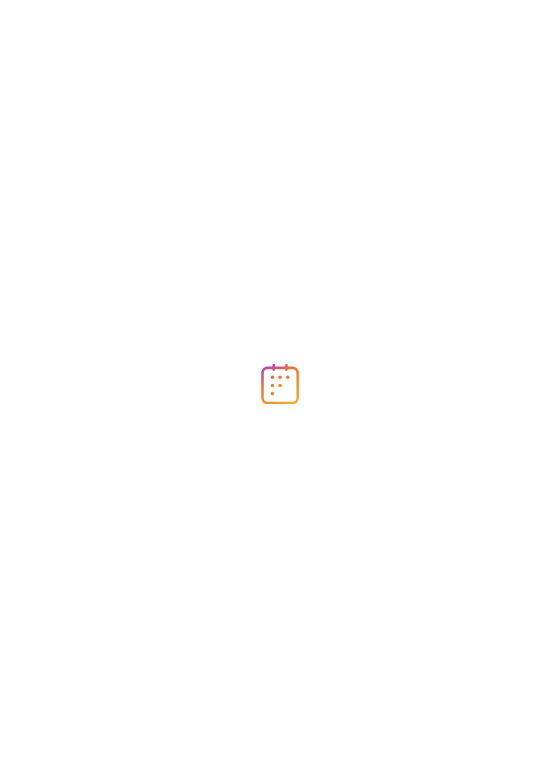 scroll, scrollTop: 0, scrollLeft: 0, axis: both 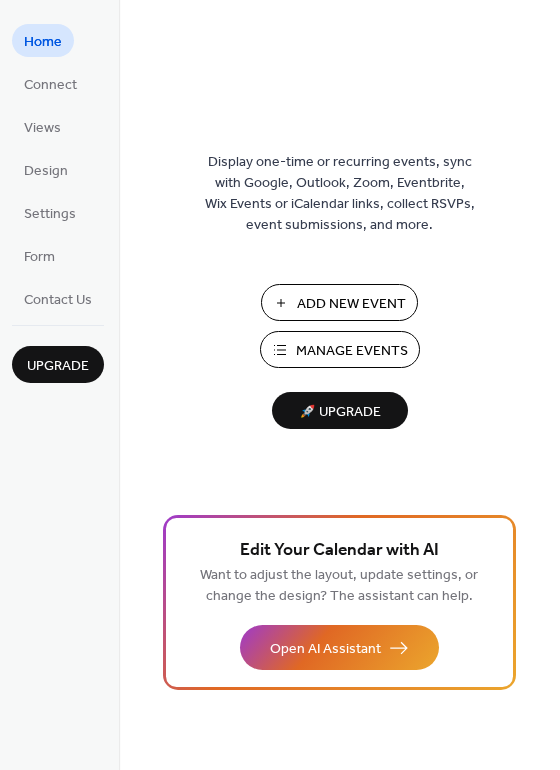 click on "Add New Event" at bounding box center [339, 302] 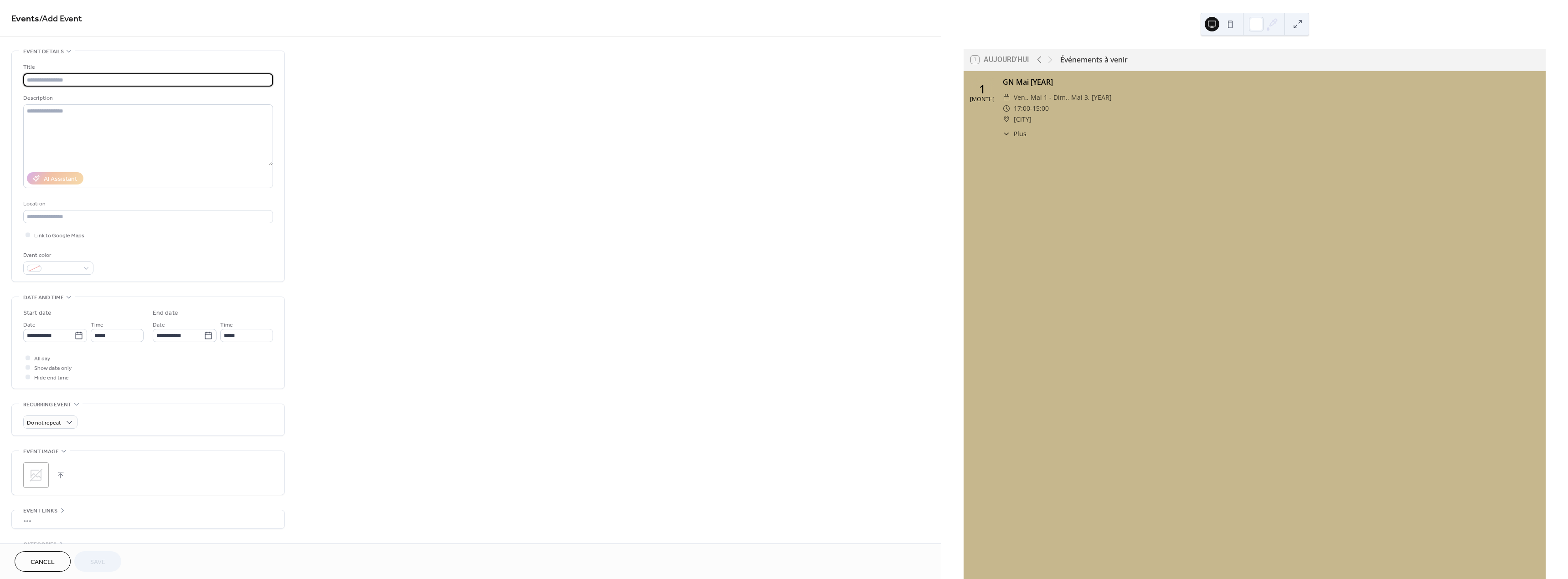 scroll, scrollTop: 0, scrollLeft: 0, axis: both 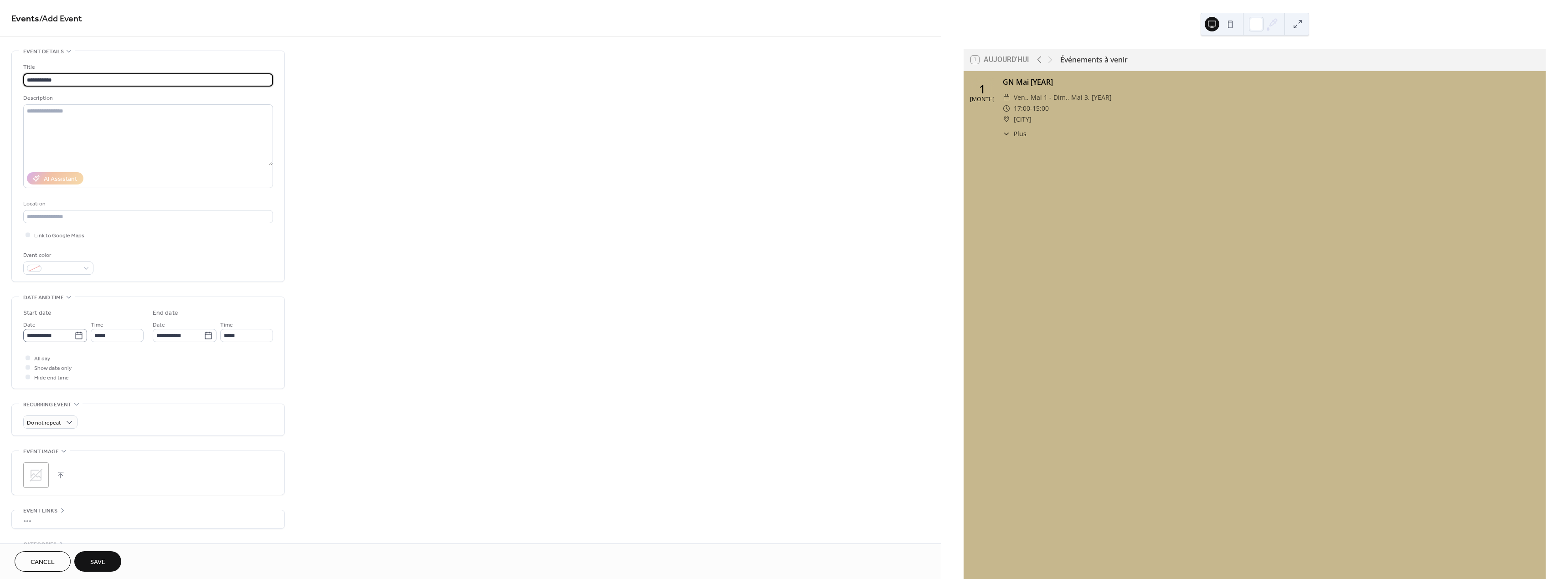 type on "**********" 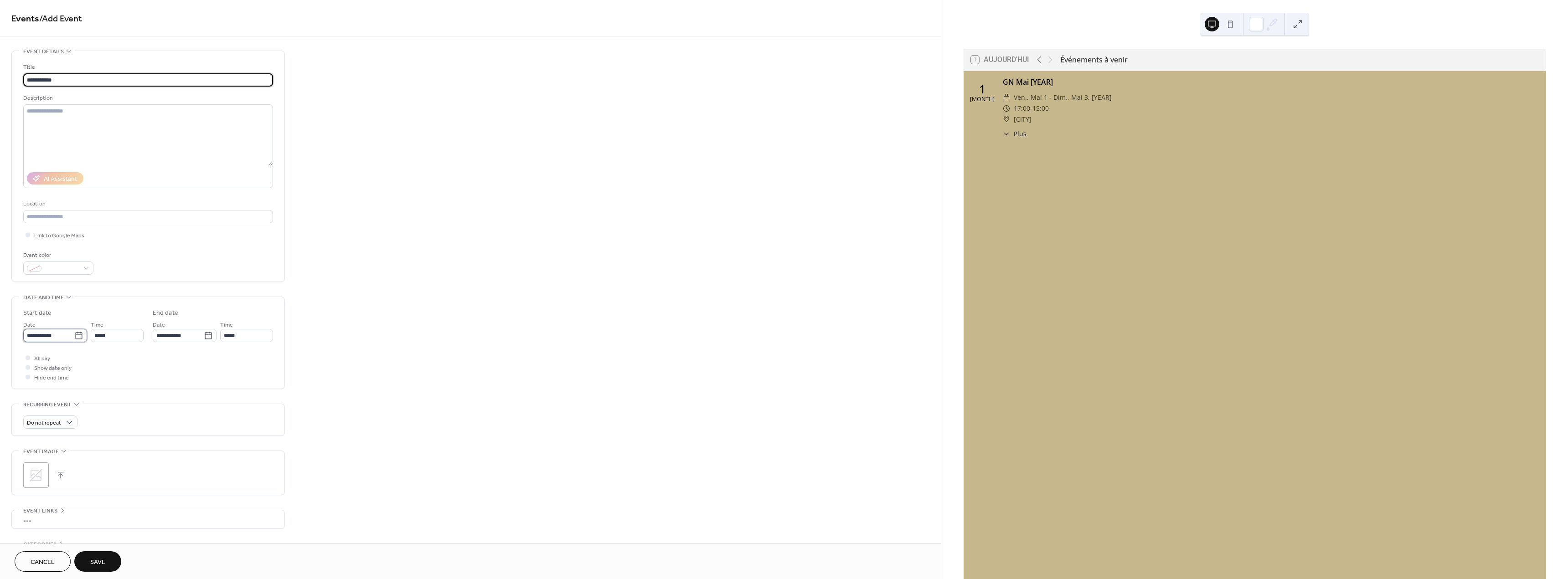 click on "**********" at bounding box center (49, 335) 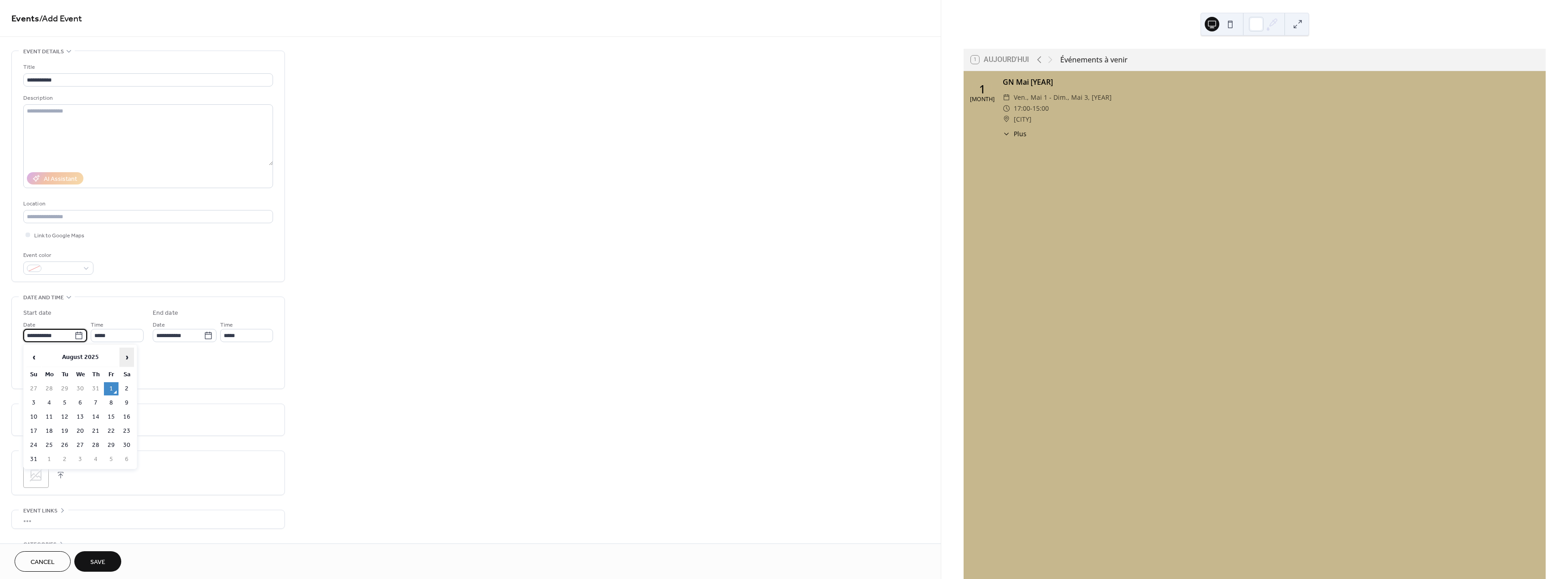 click on "›" at bounding box center (127, 357) 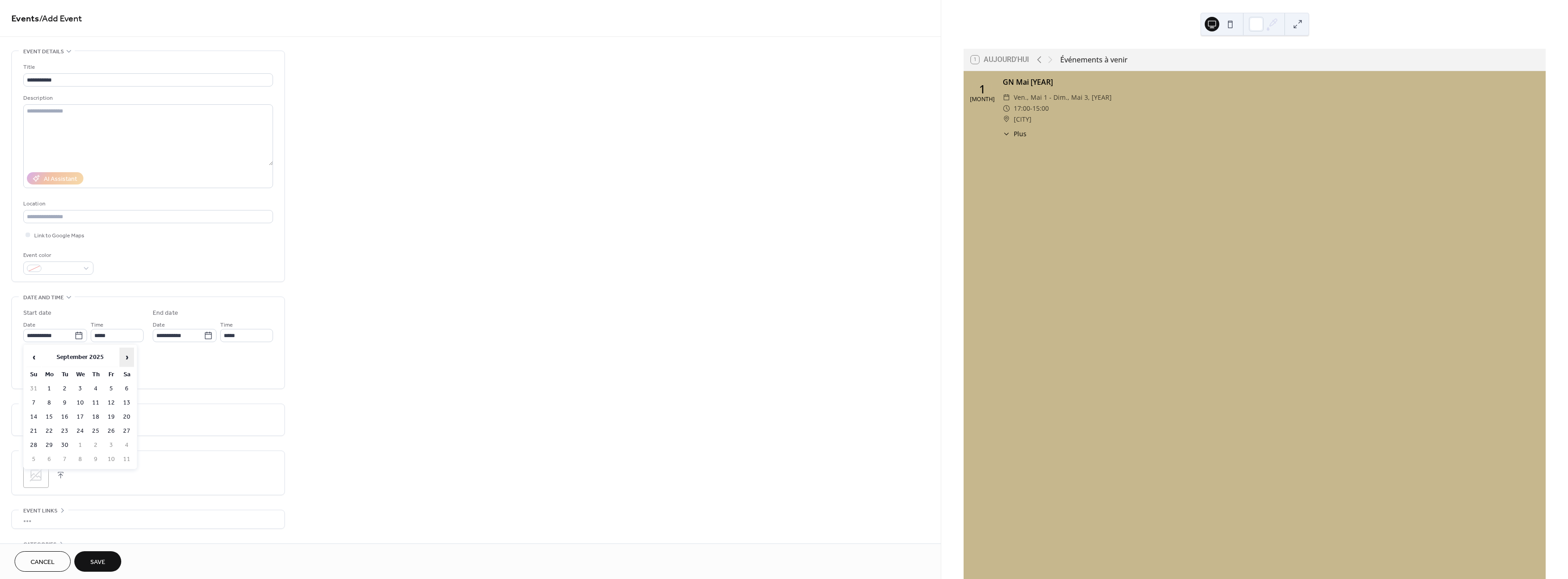 click on "›" at bounding box center (127, 357) 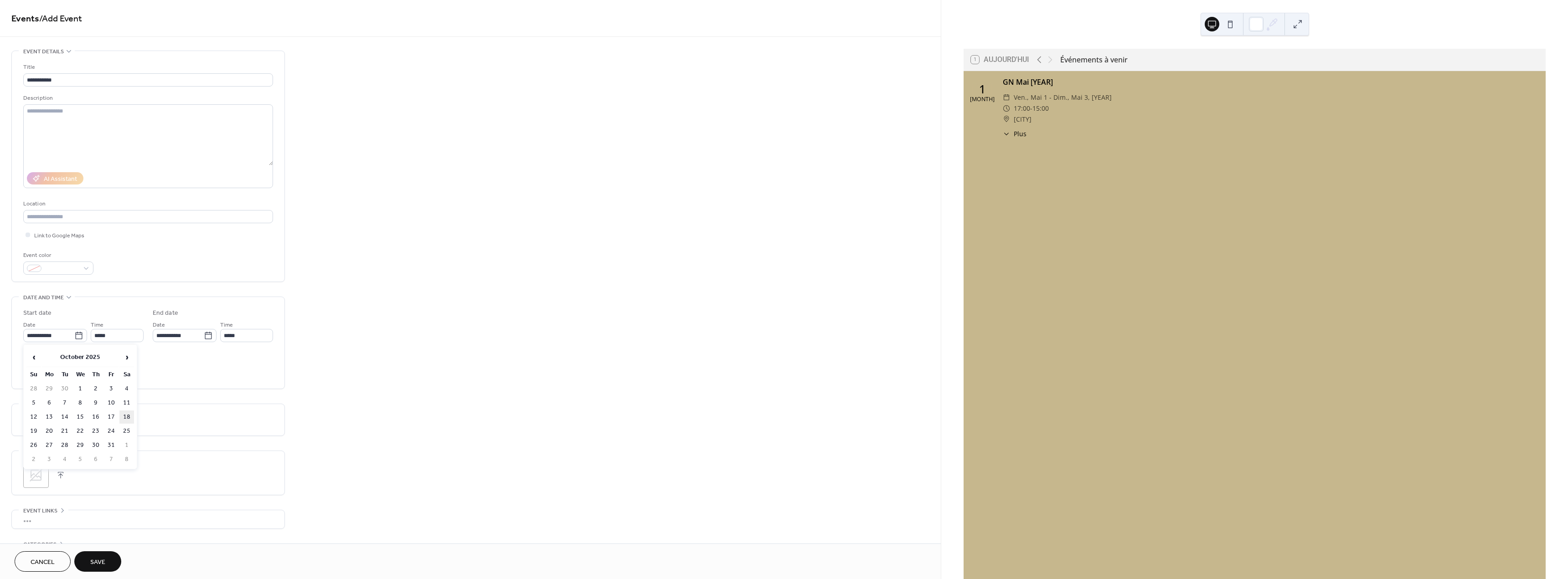 click on "18" at bounding box center [127, 417] 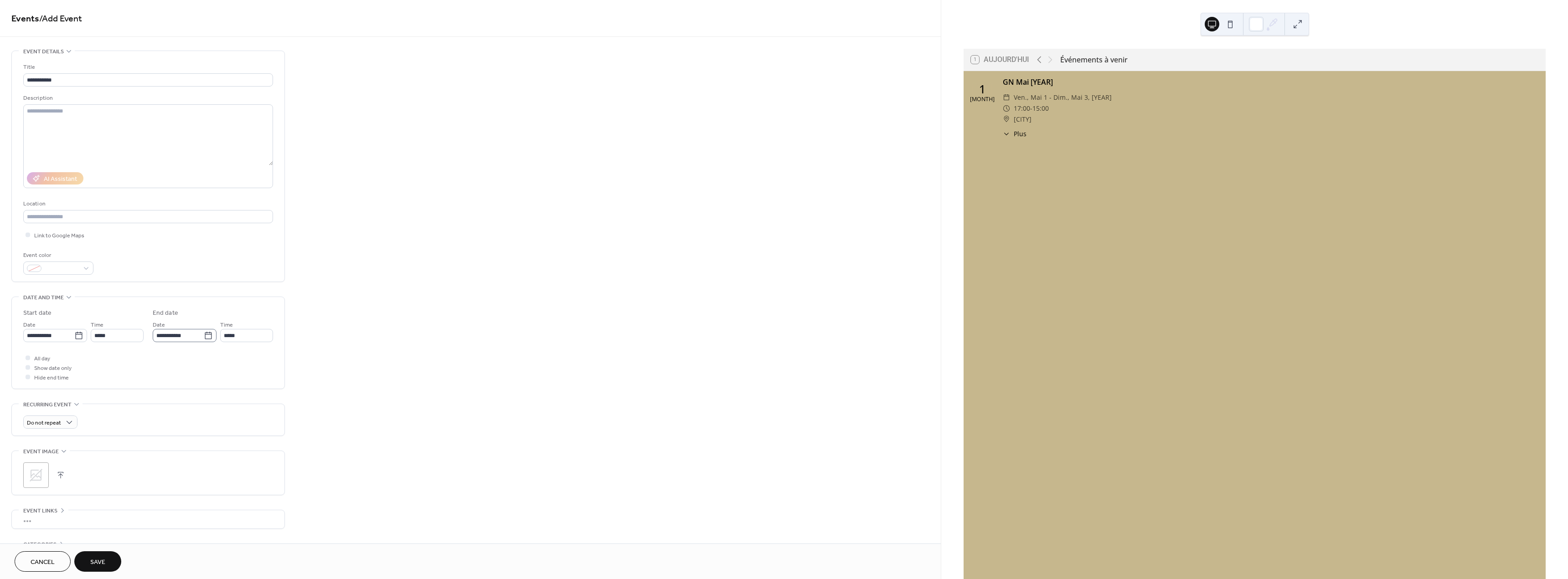 click 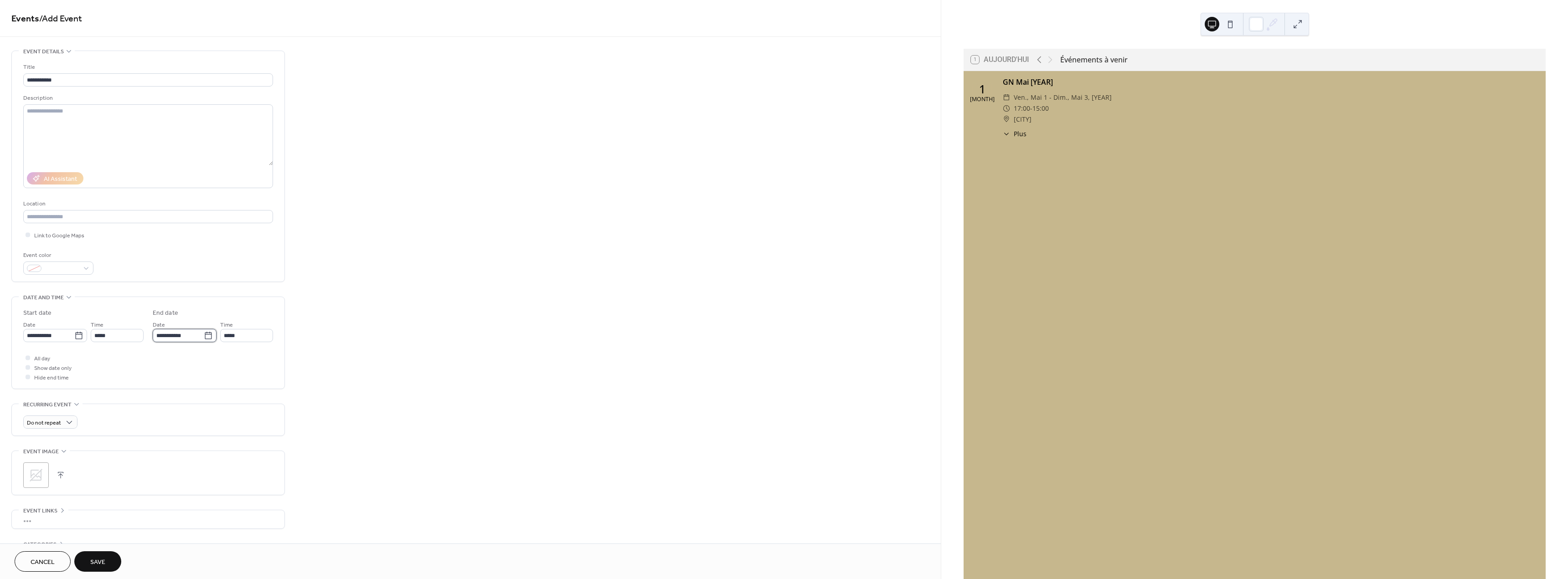 click on "**********" at bounding box center [178, 335] 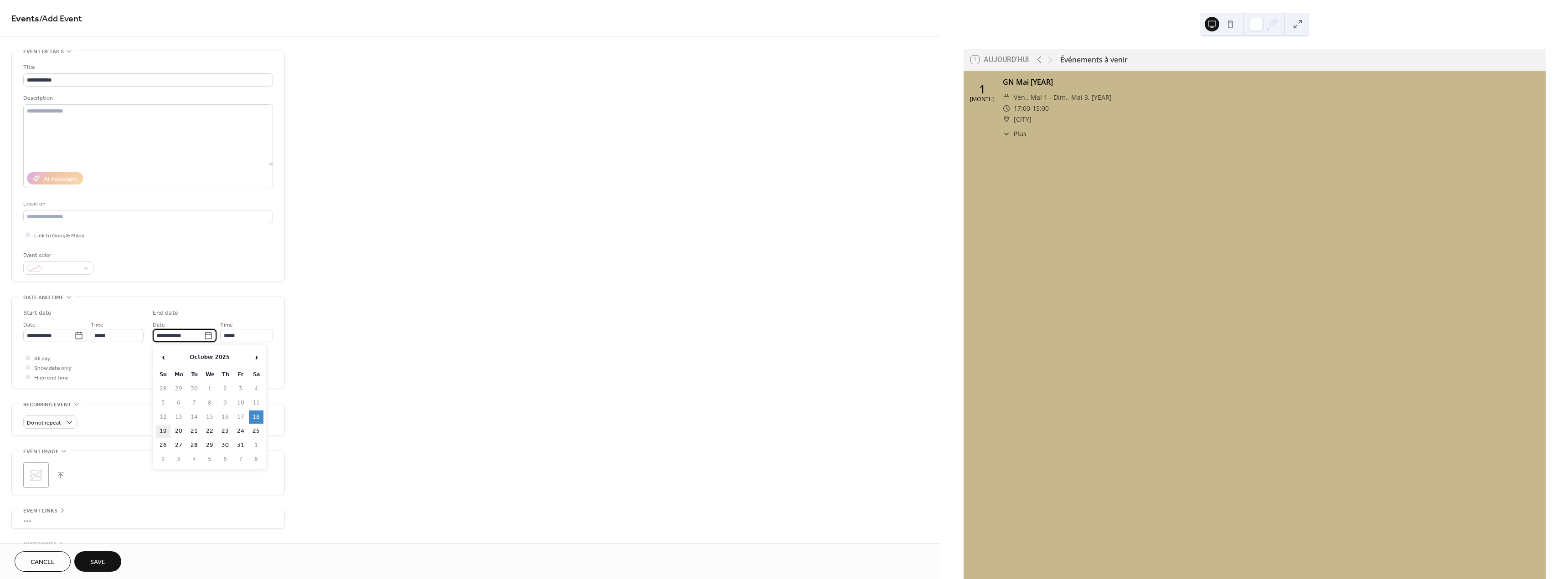 click on "19" at bounding box center [163, 431] 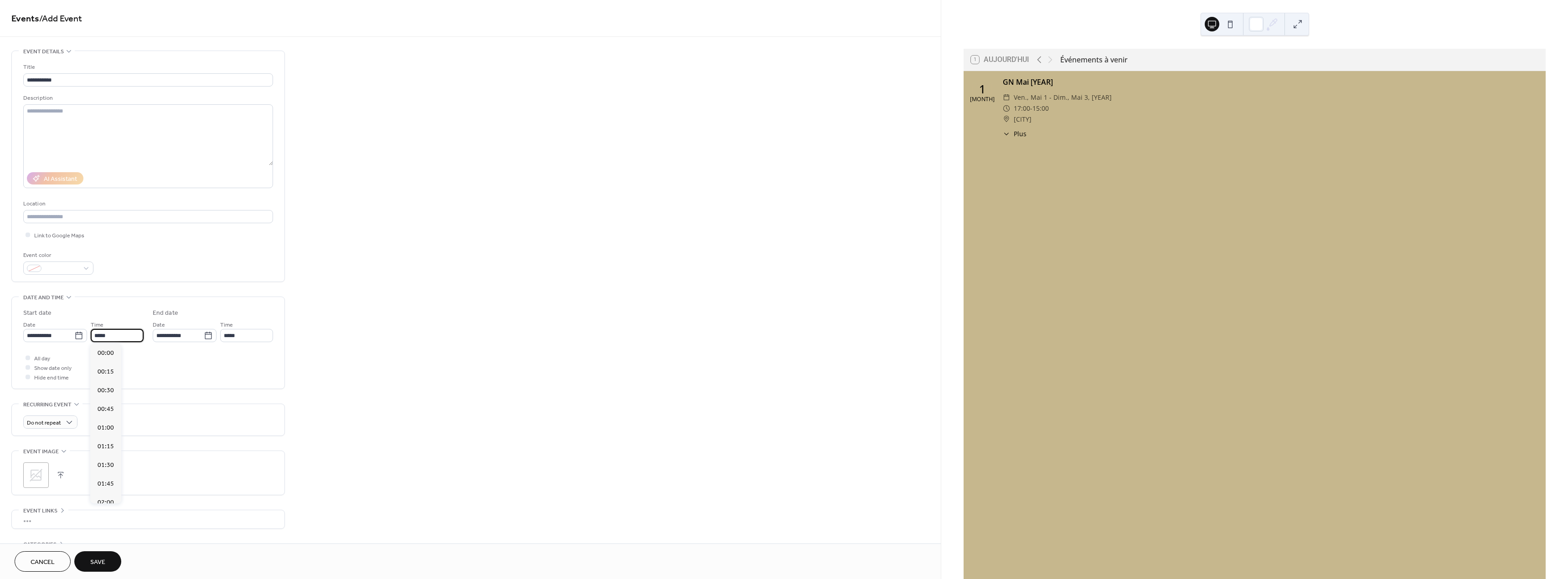 click on "*****" at bounding box center [117, 335] 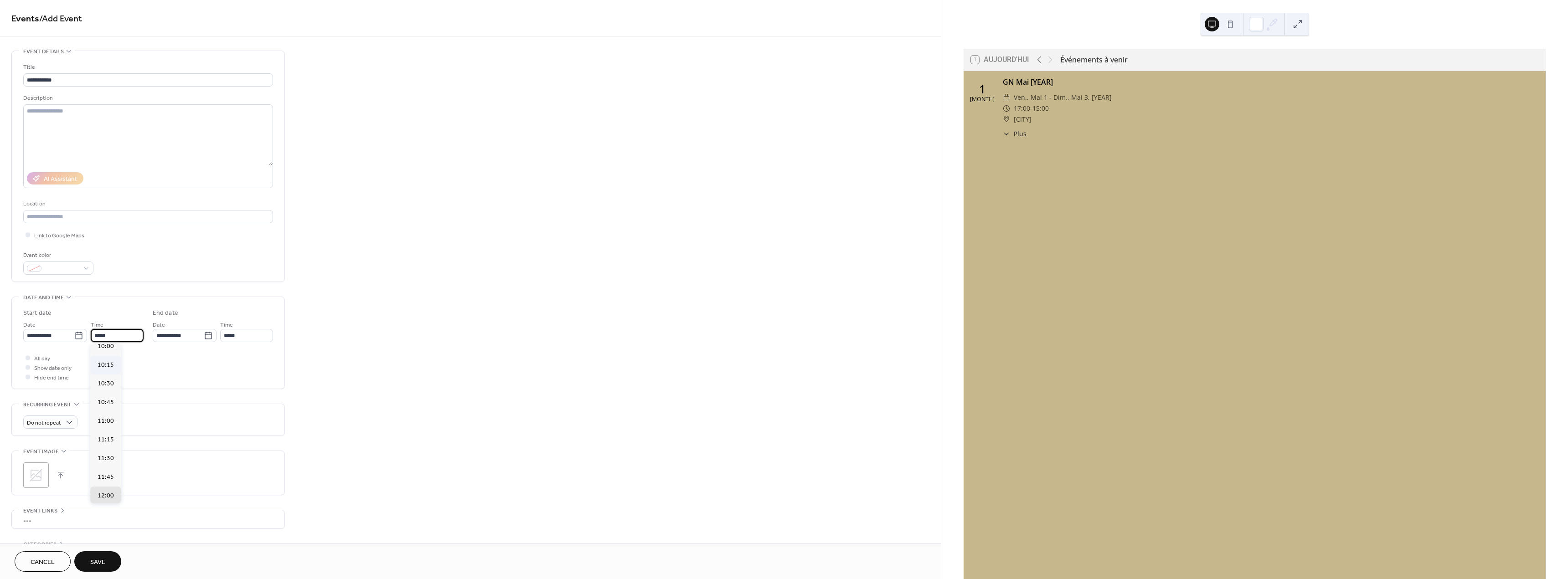 scroll, scrollTop: 753, scrollLeft: 0, axis: vertical 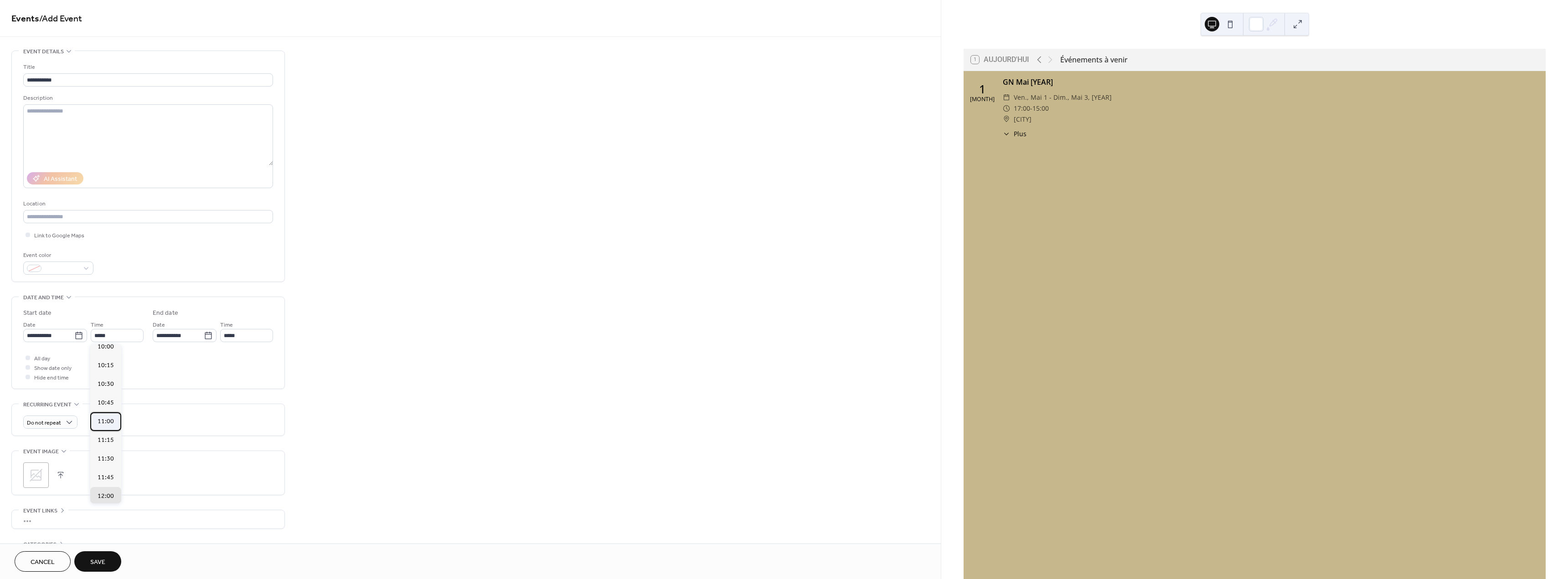 click on "11:00" at bounding box center [106, 421] 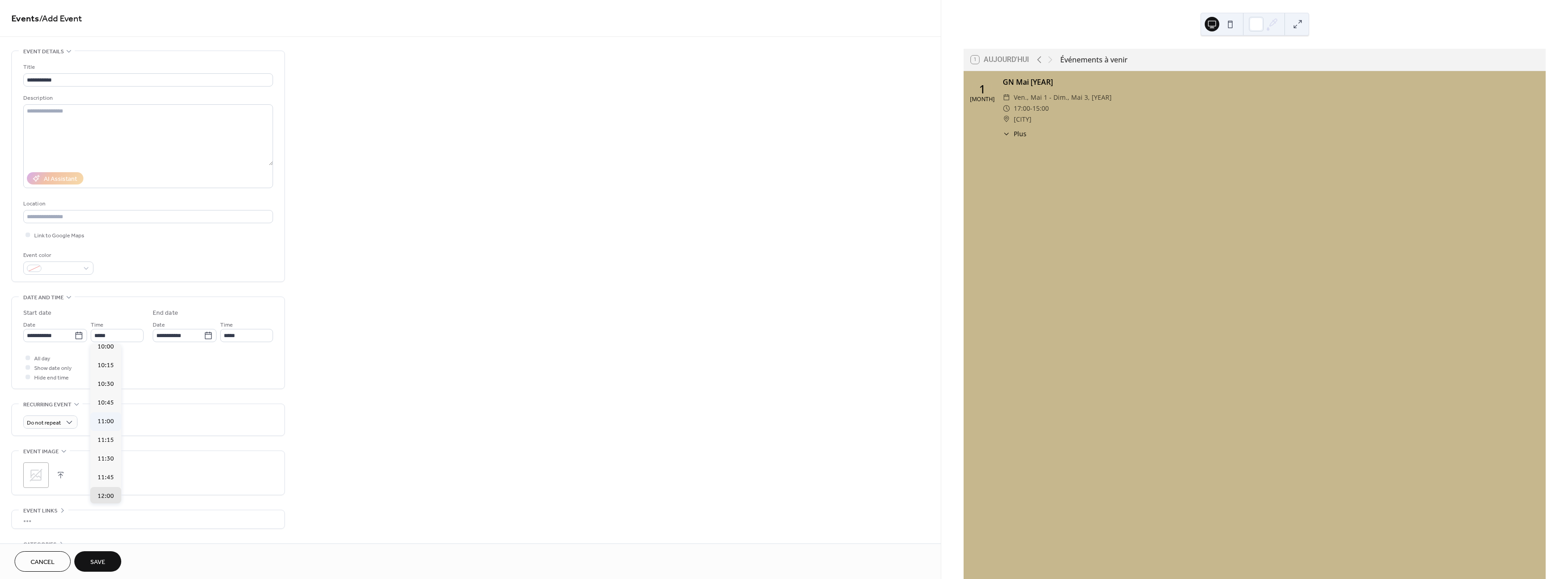type on "*****" 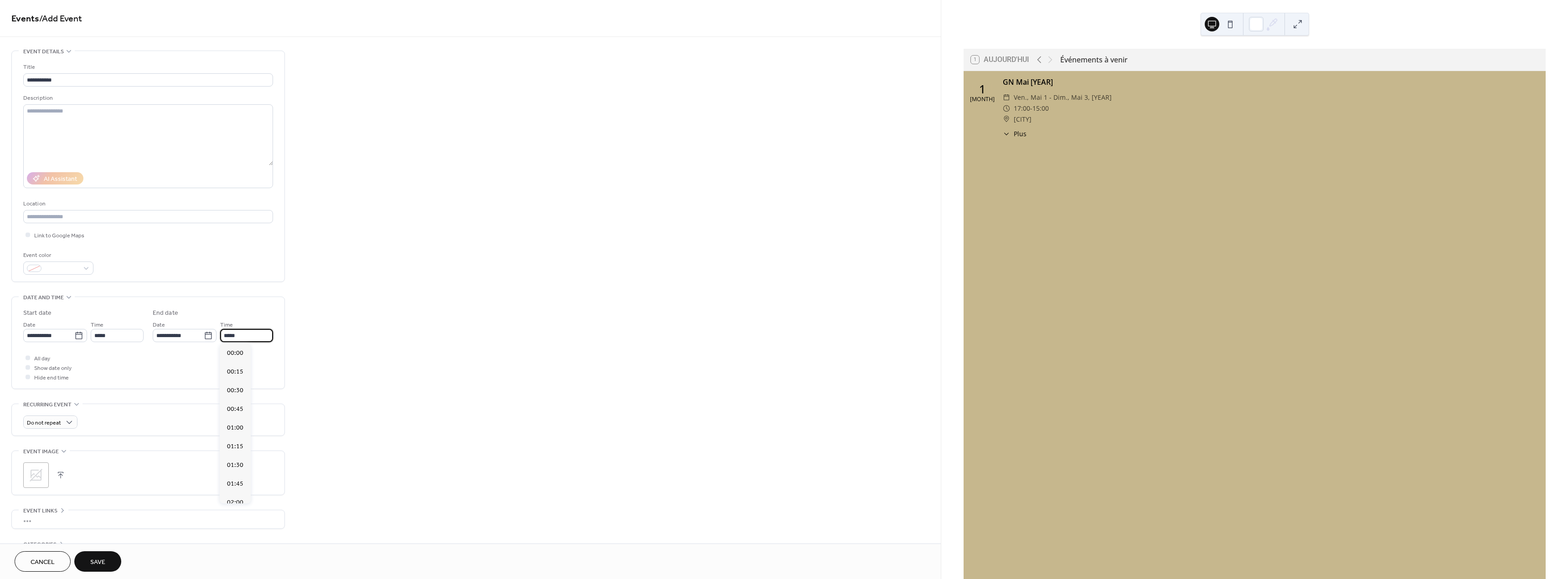 click on "*****" at bounding box center (247, 335) 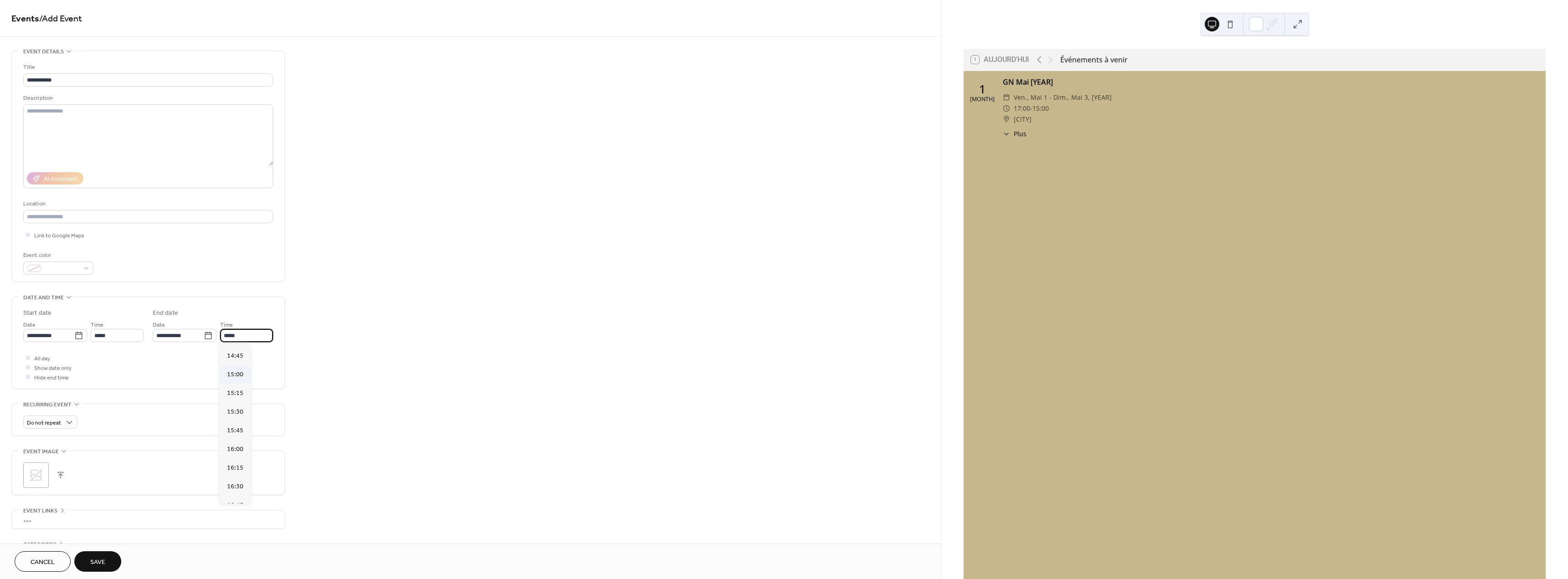 scroll, scrollTop: 1108, scrollLeft: 0, axis: vertical 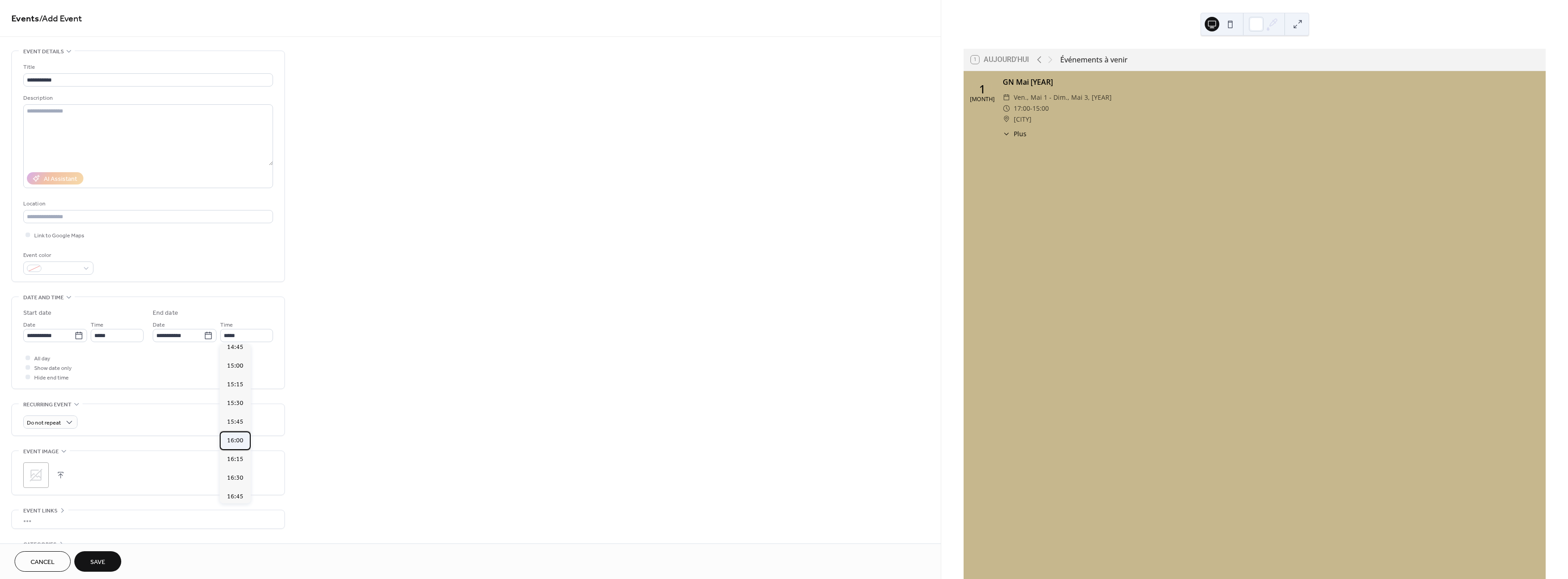 click on "16:00" at bounding box center (235, 441) 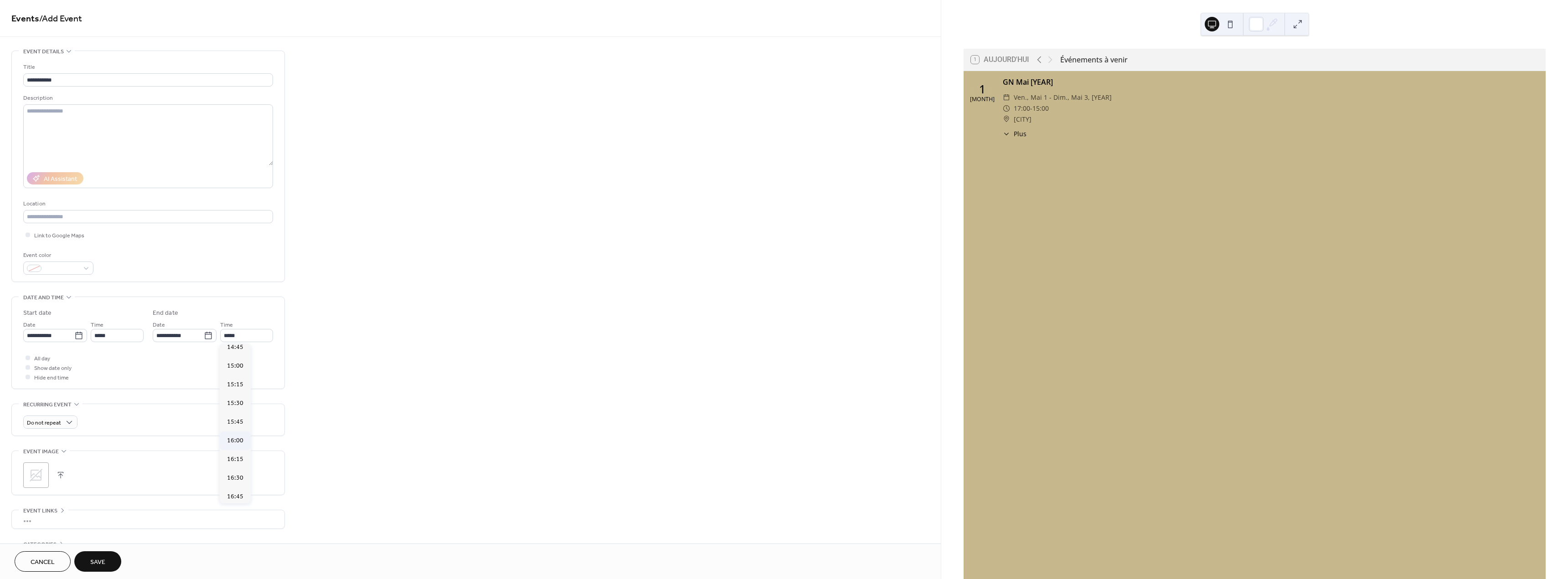 type on "*****" 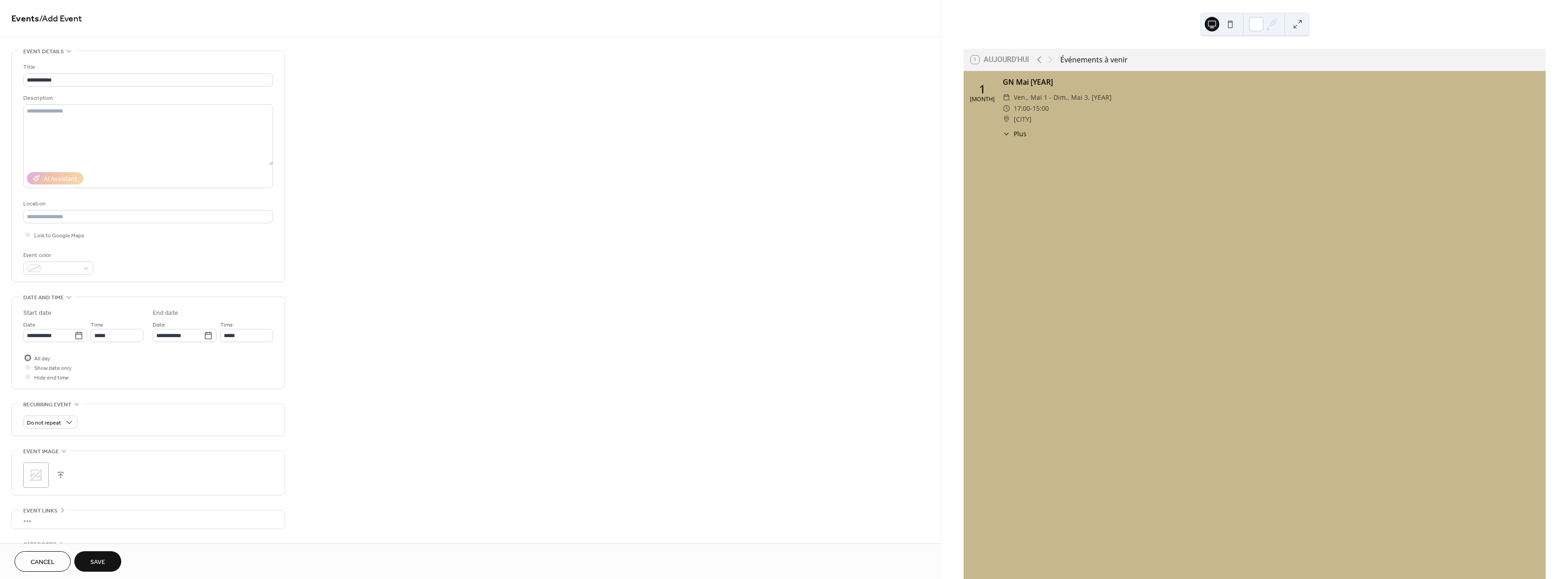 click at bounding box center (28, 358) 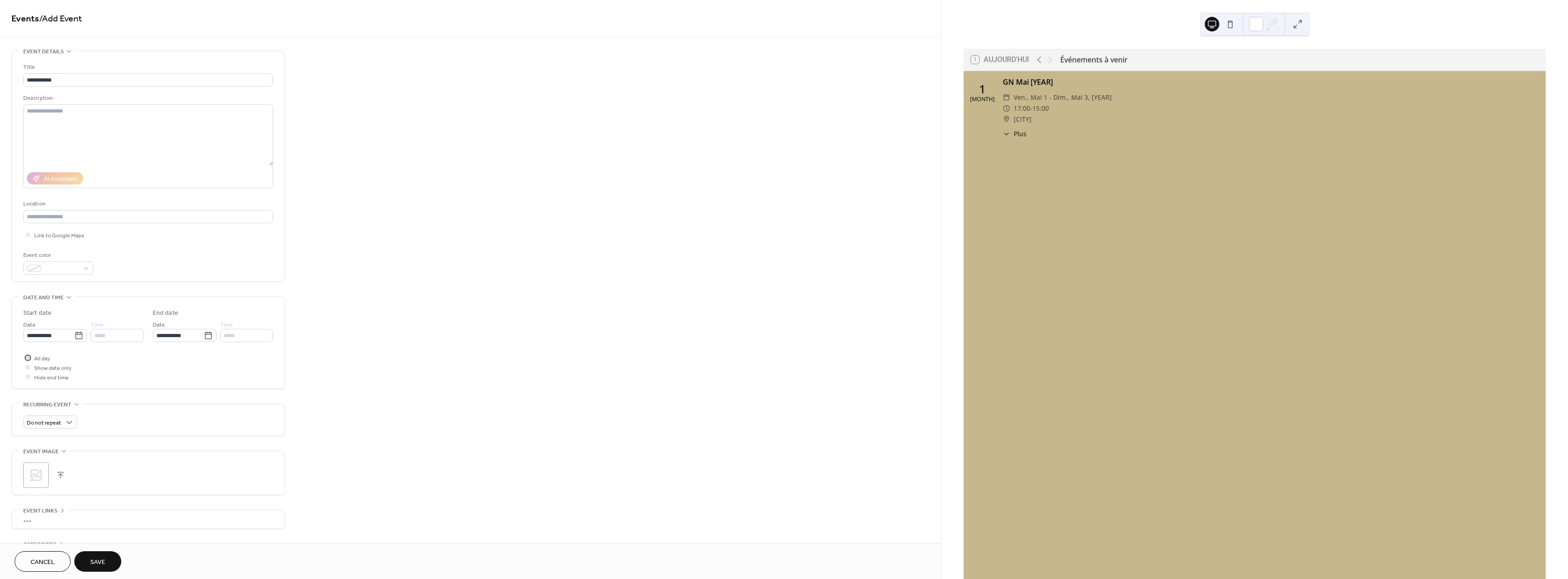 click at bounding box center [28, 358] 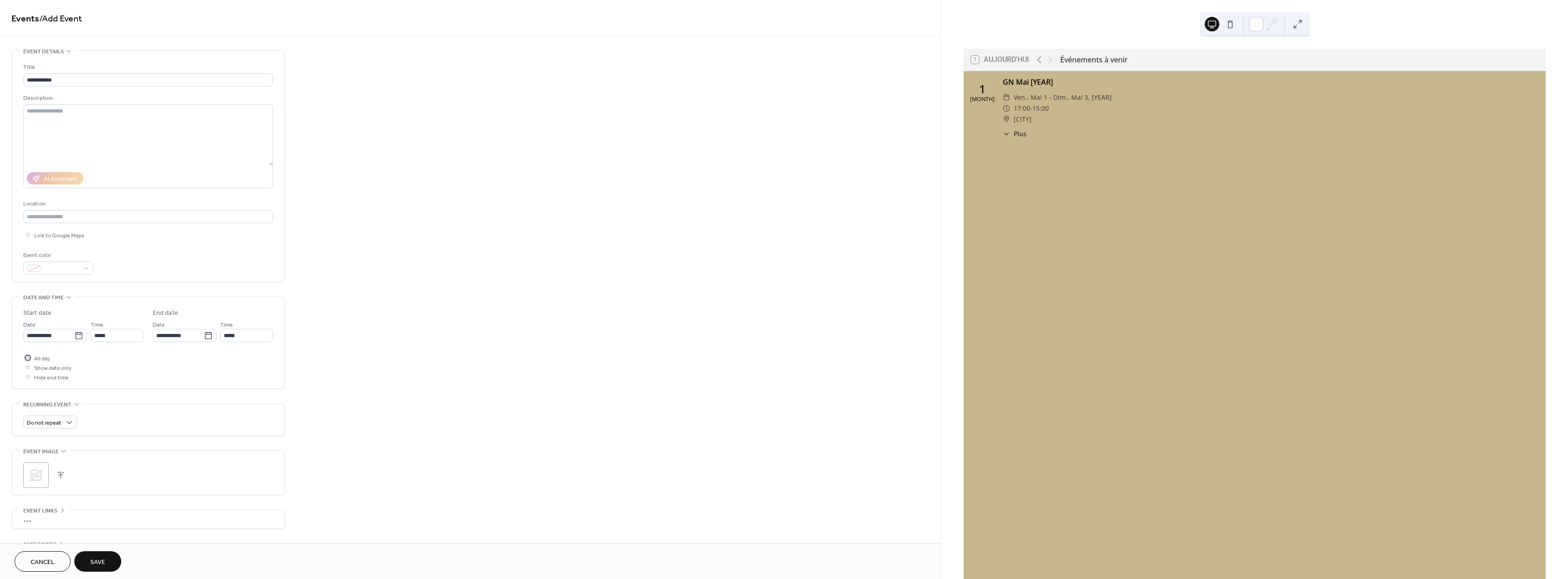 click at bounding box center (28, 358) 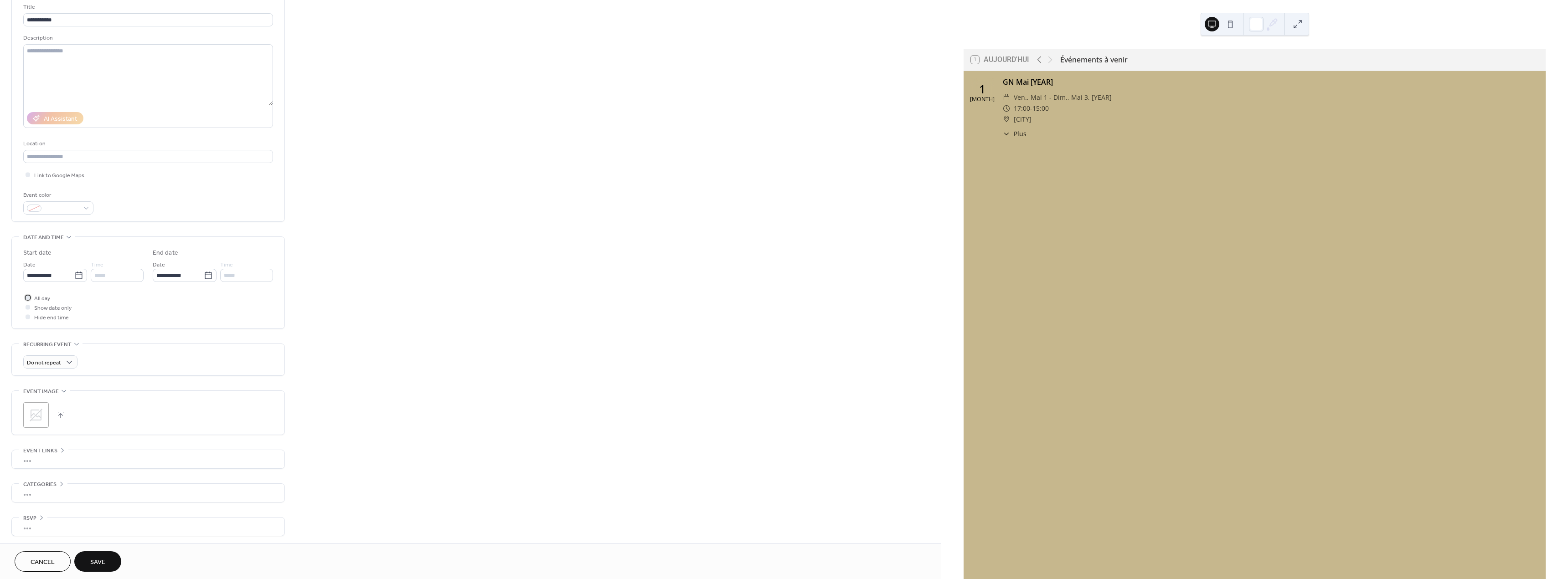 scroll, scrollTop: 62, scrollLeft: 0, axis: vertical 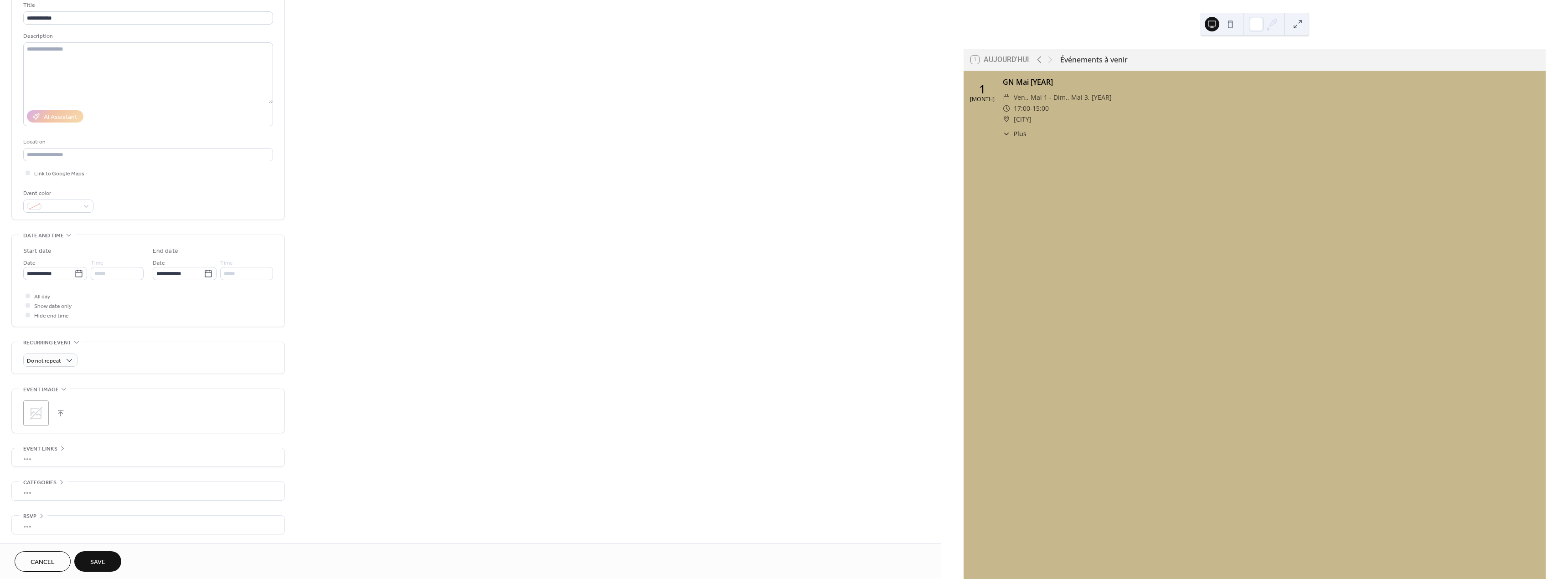 click 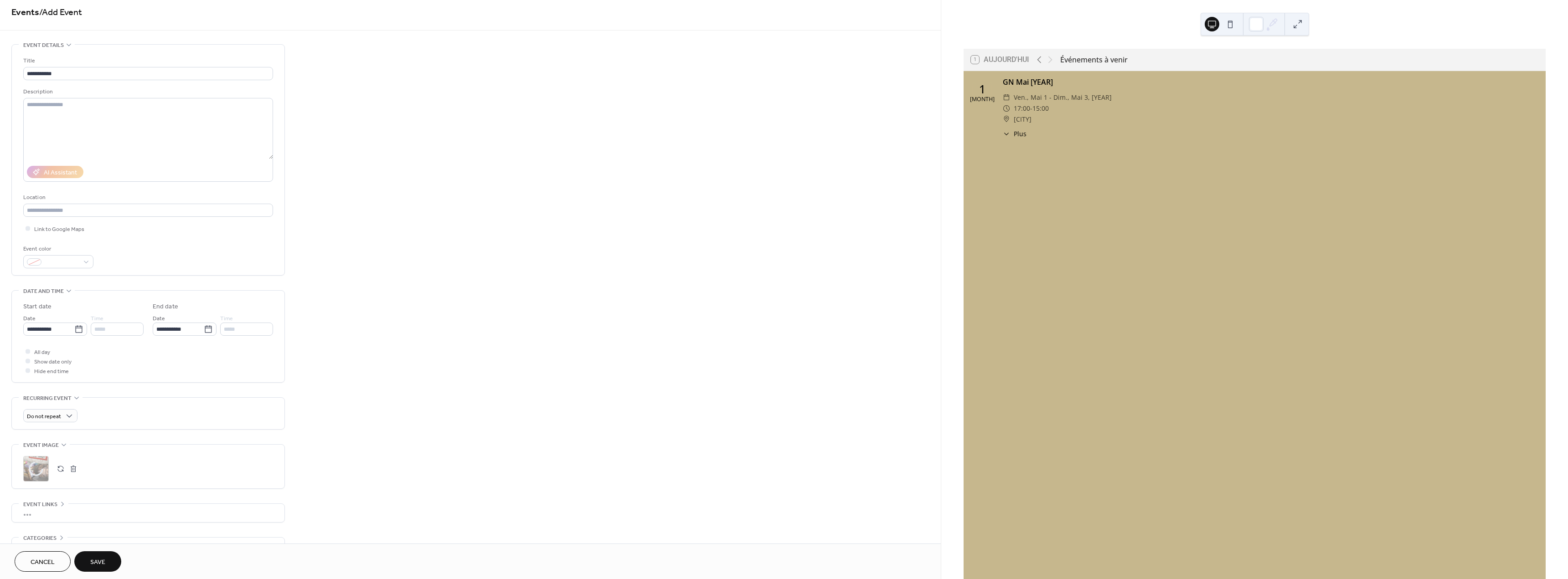 scroll, scrollTop: 0, scrollLeft: 0, axis: both 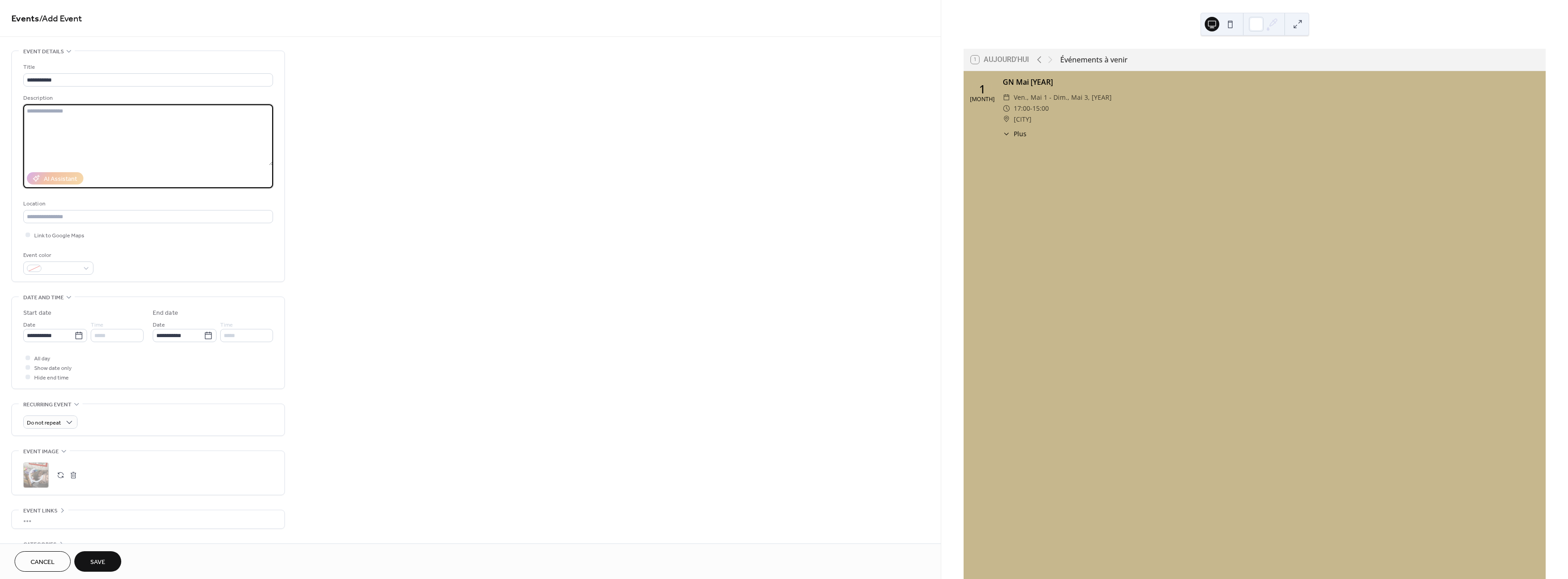 click at bounding box center [148, 135] 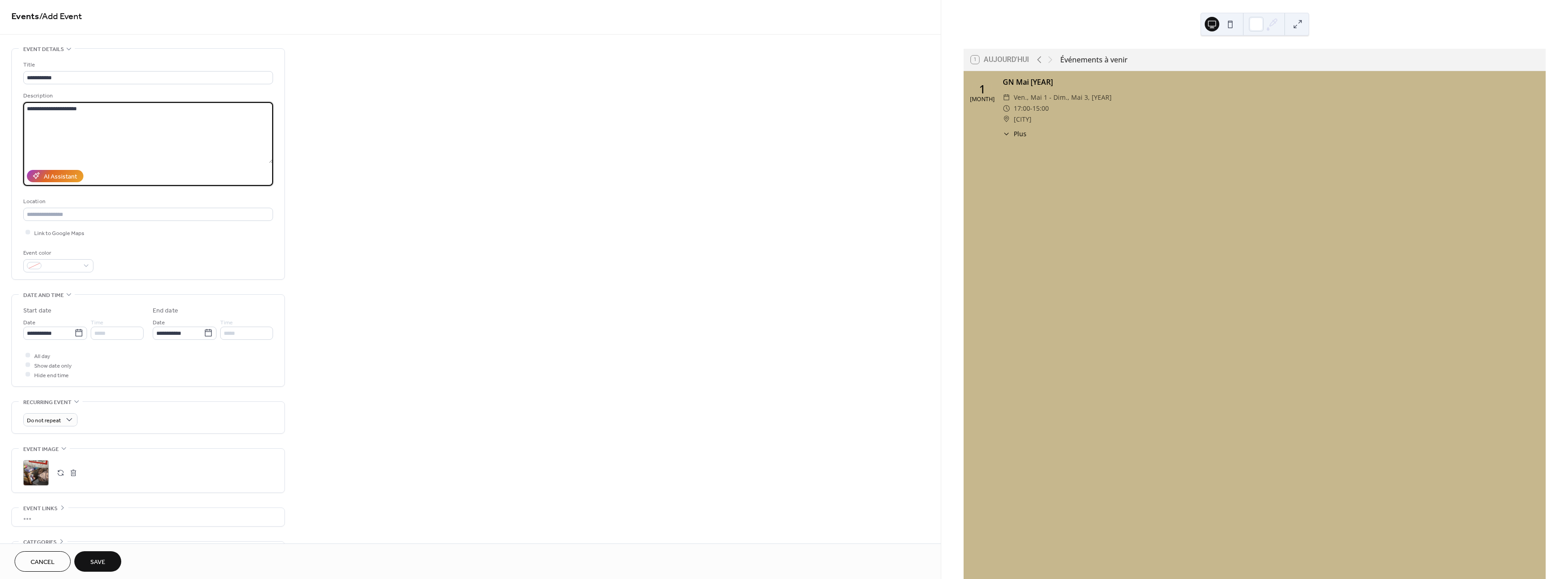 scroll, scrollTop: 0, scrollLeft: 0, axis: both 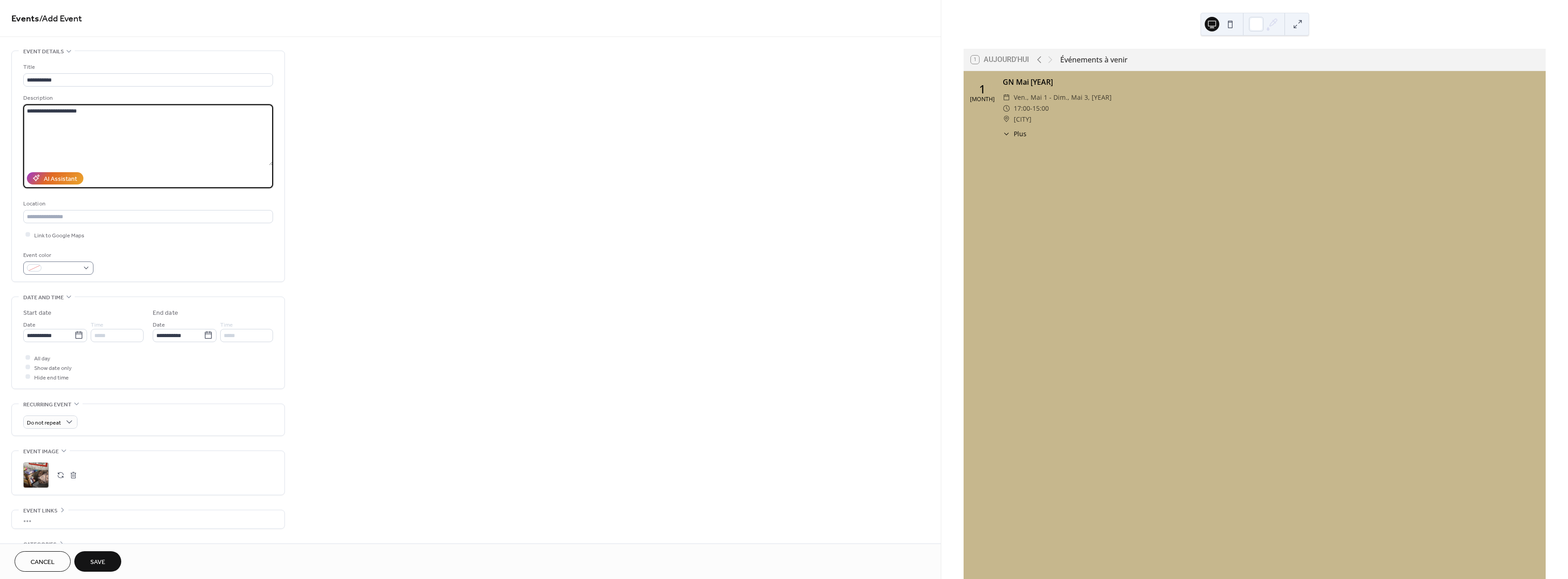 type on "**********" 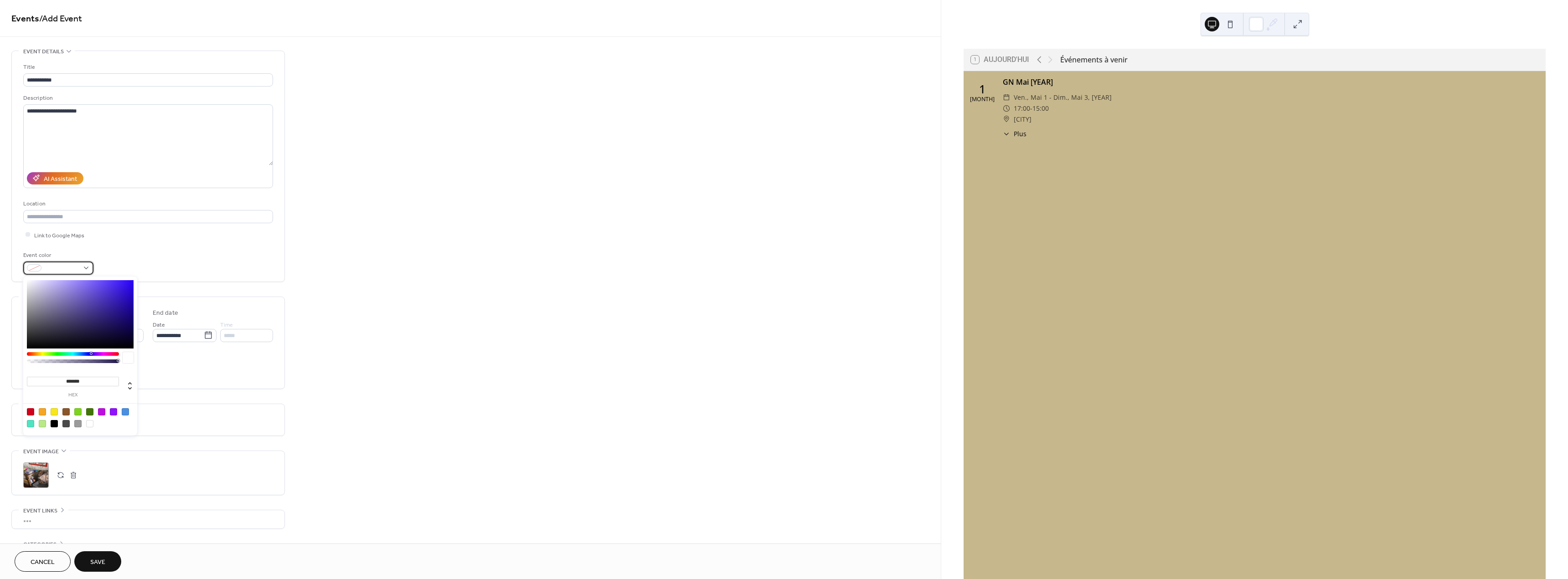 click at bounding box center (62, 268) 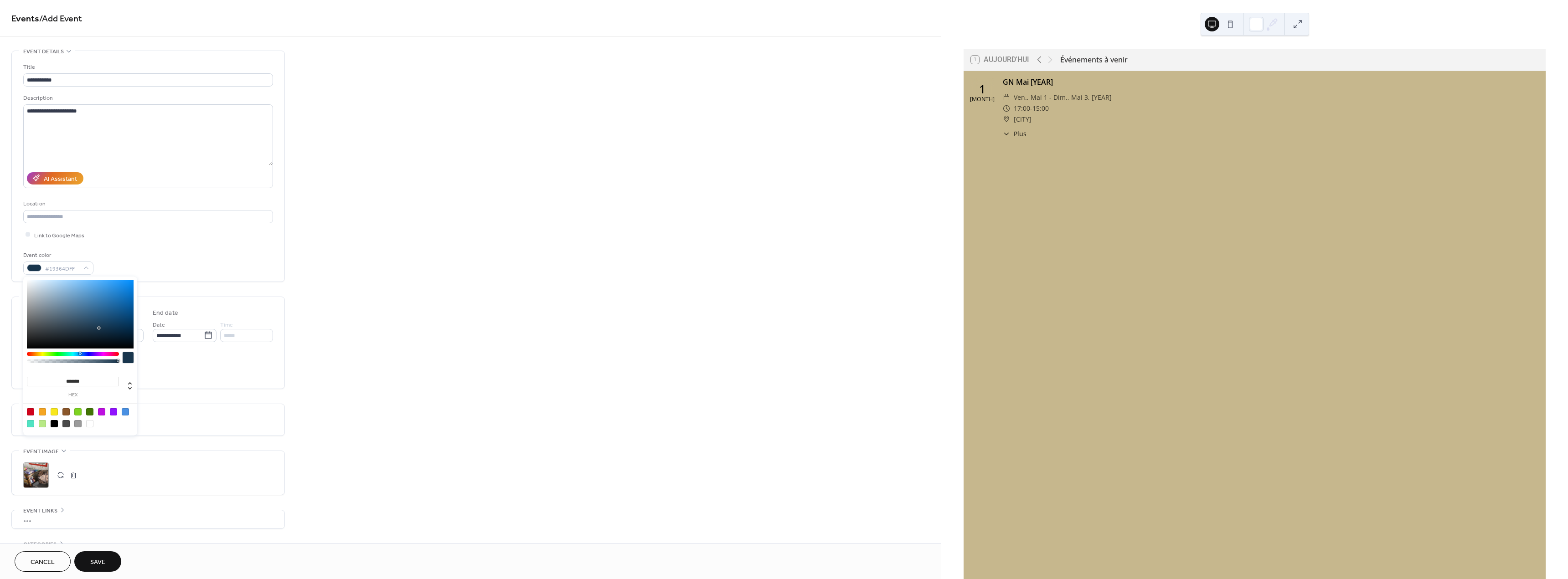 drag, startPoint x: 106, startPoint y: 352, endPoint x: 80, endPoint y: 353, distance: 26.01922 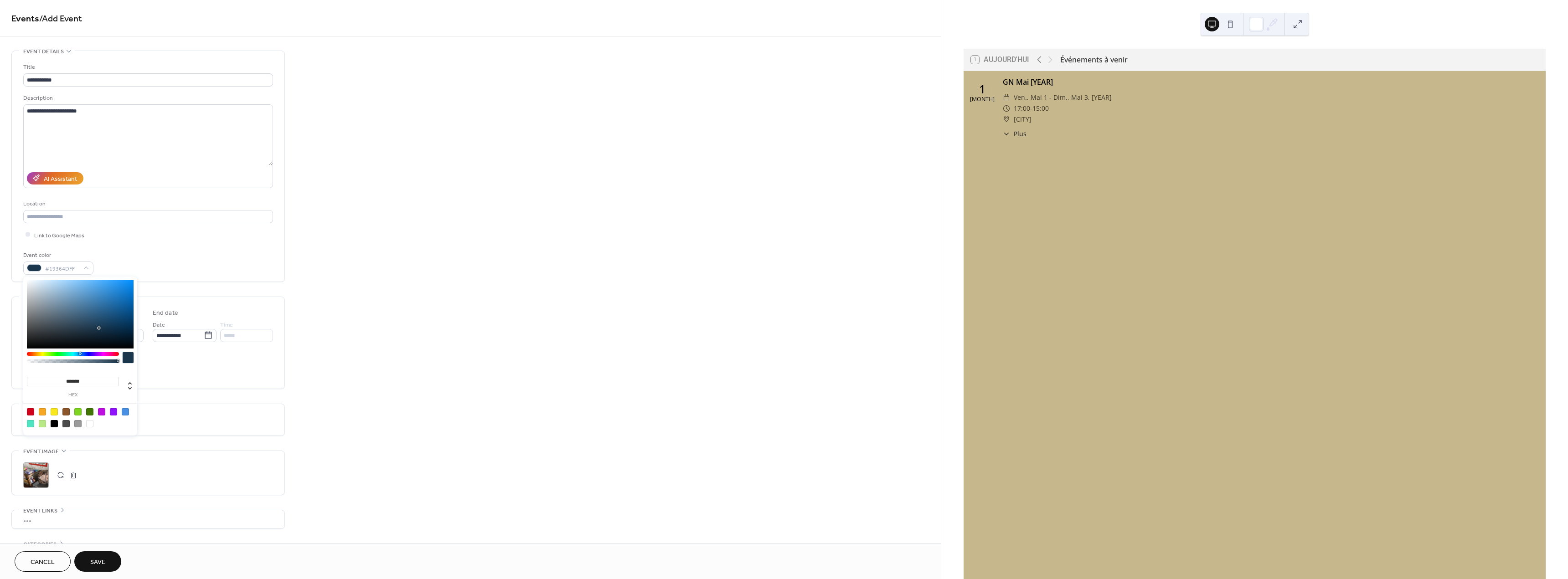 click at bounding box center (73, 354) 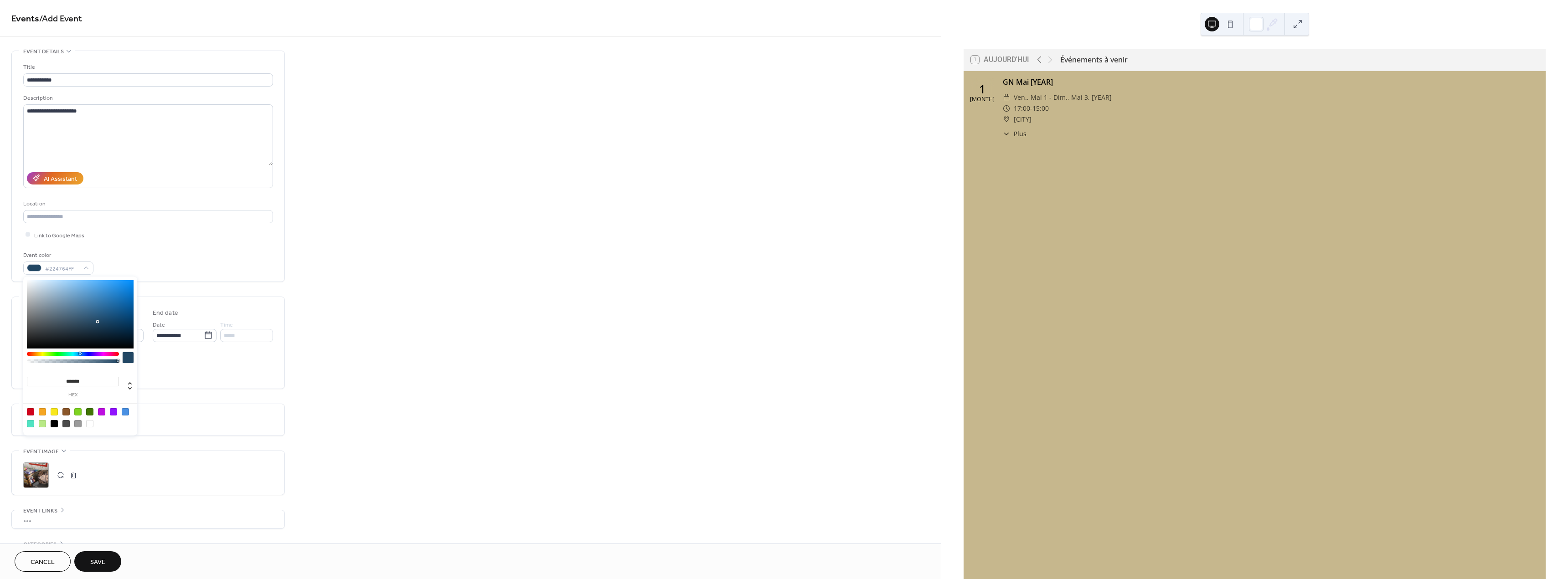 type on "*******" 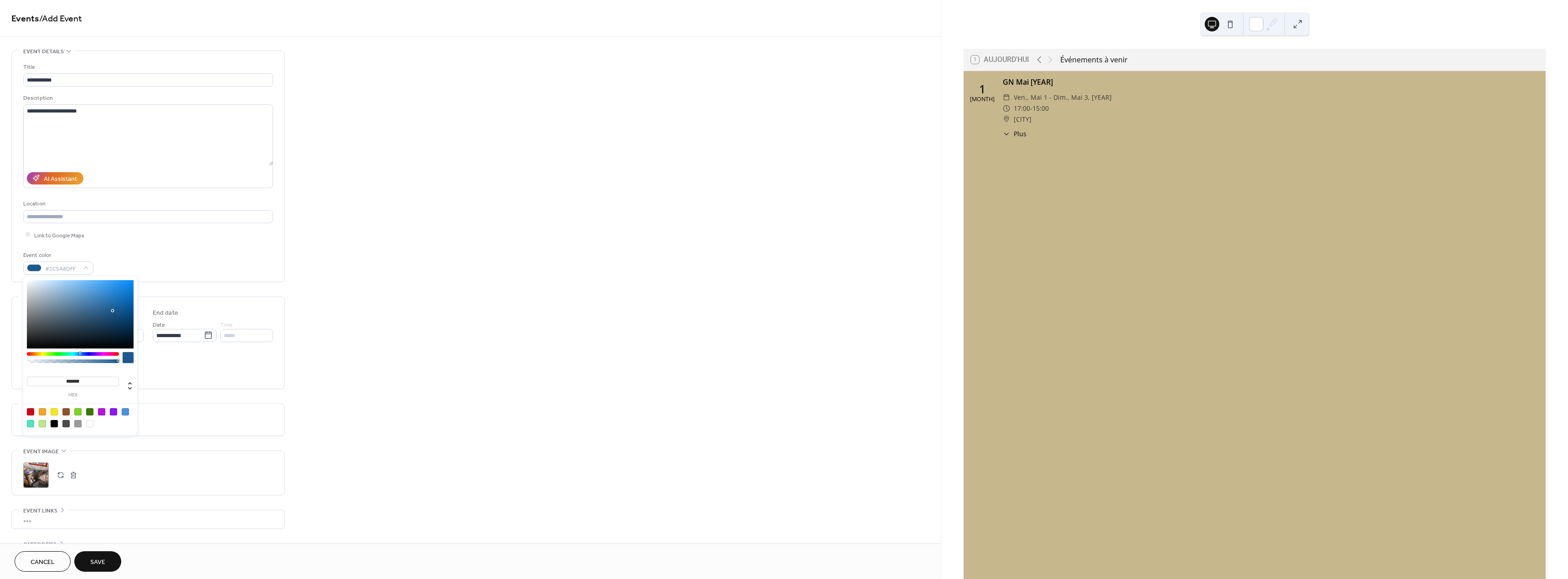 drag, startPoint x: 98, startPoint y: 322, endPoint x: 112, endPoint y: 311, distance: 17.80449 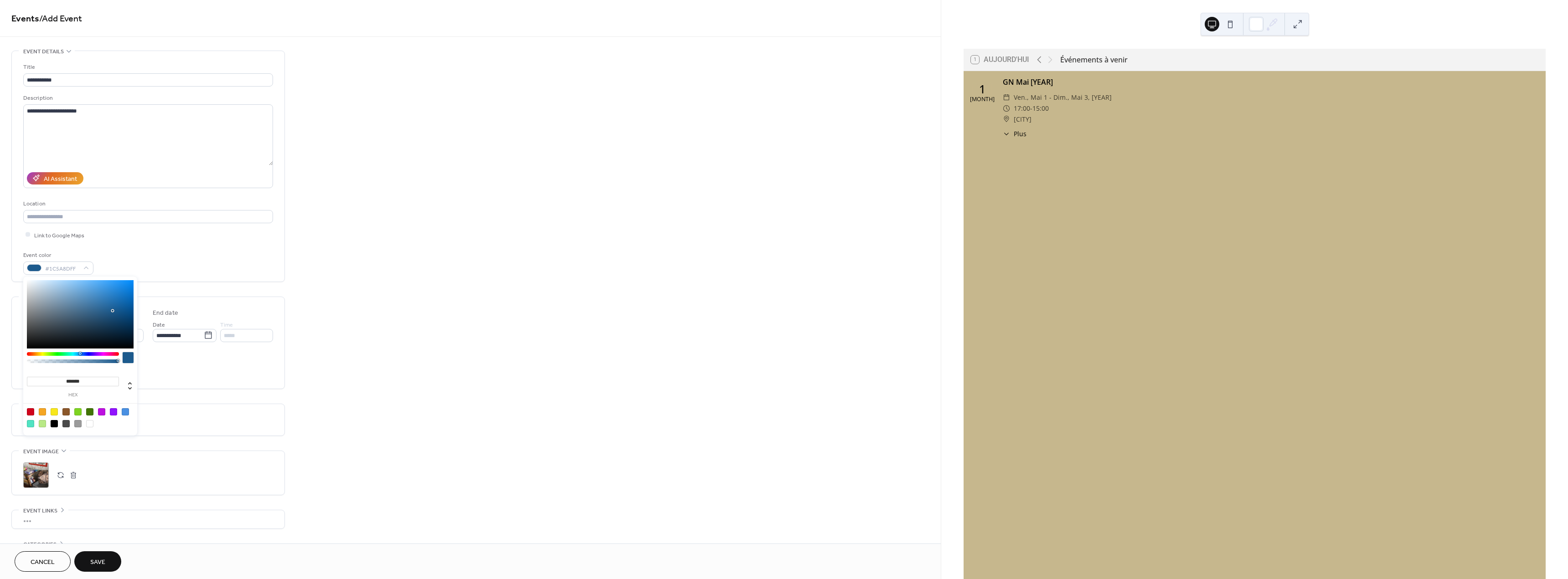 click at bounding box center (80, 314) 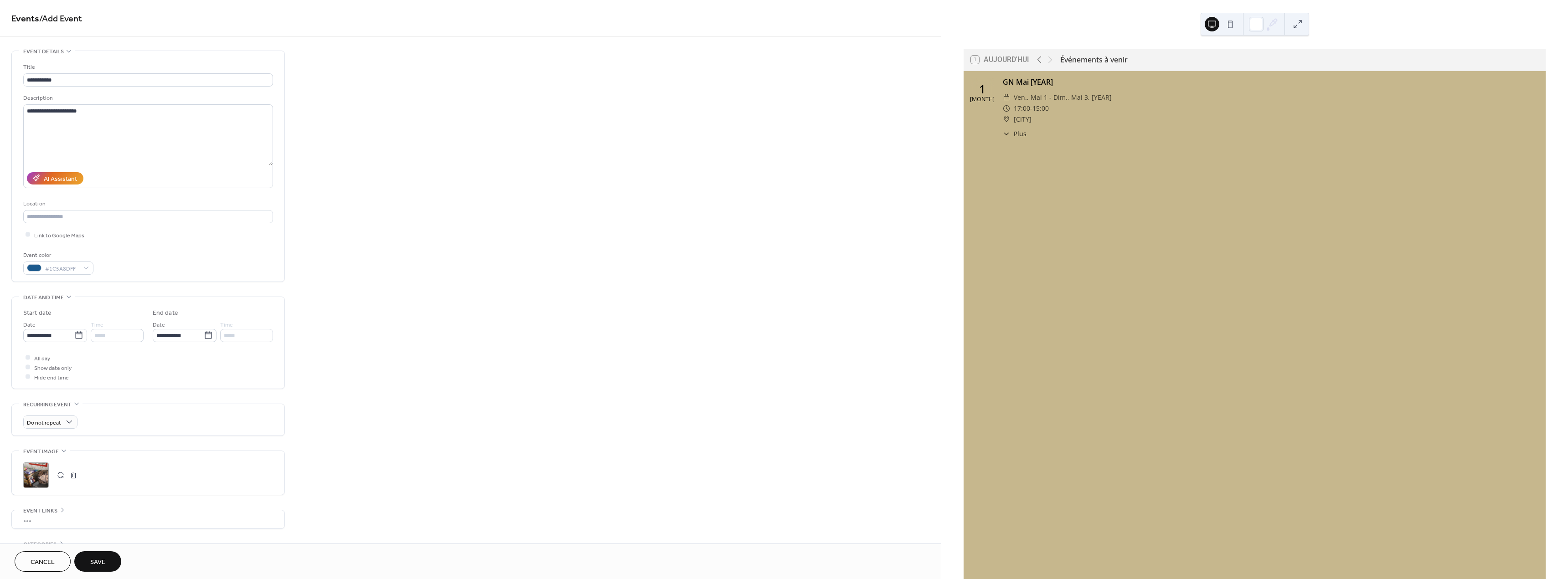 click on "Save" at bounding box center [98, 562] 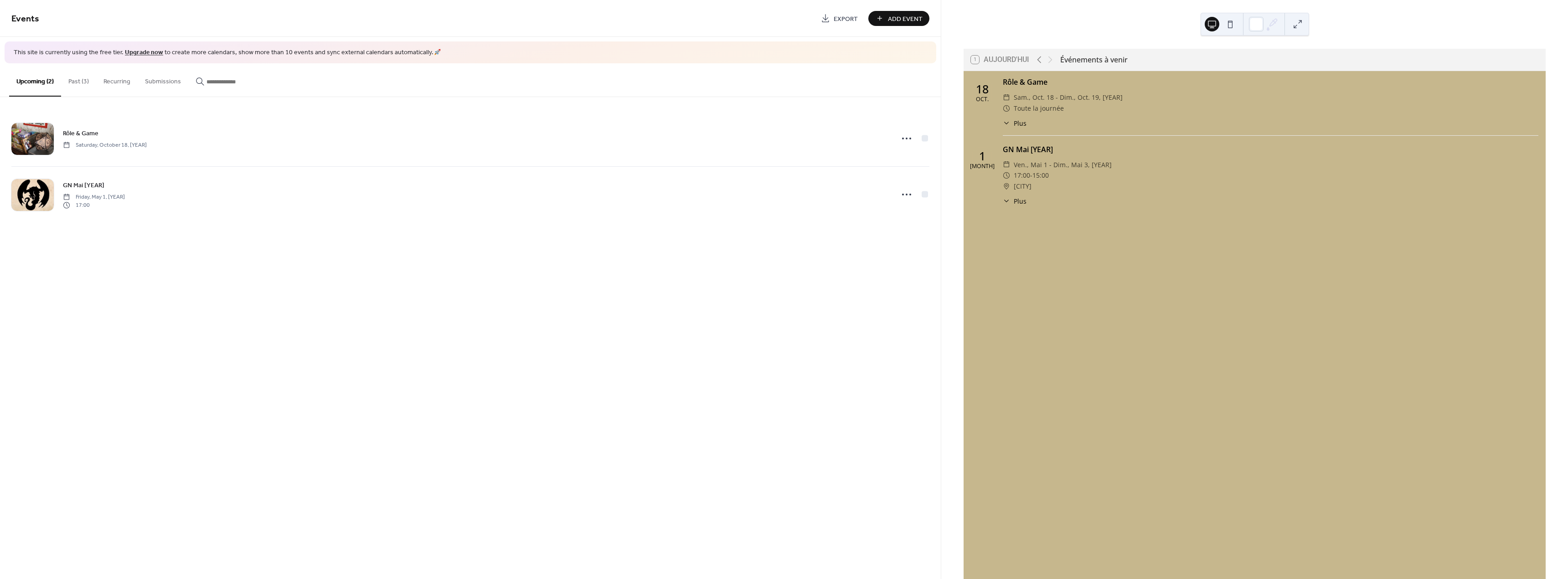 click on "GN Mai [YEAR]" at bounding box center (1270, 149) 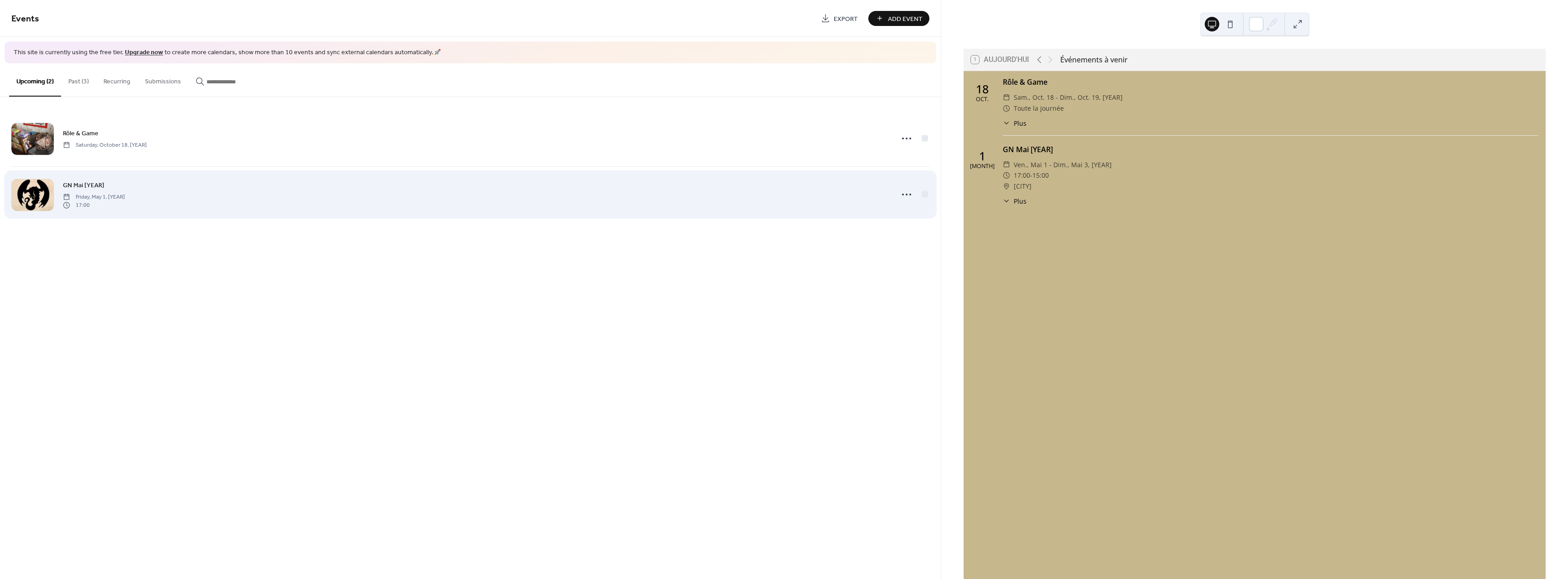 click on "GN Mai [YEAR]" at bounding box center (83, 185) 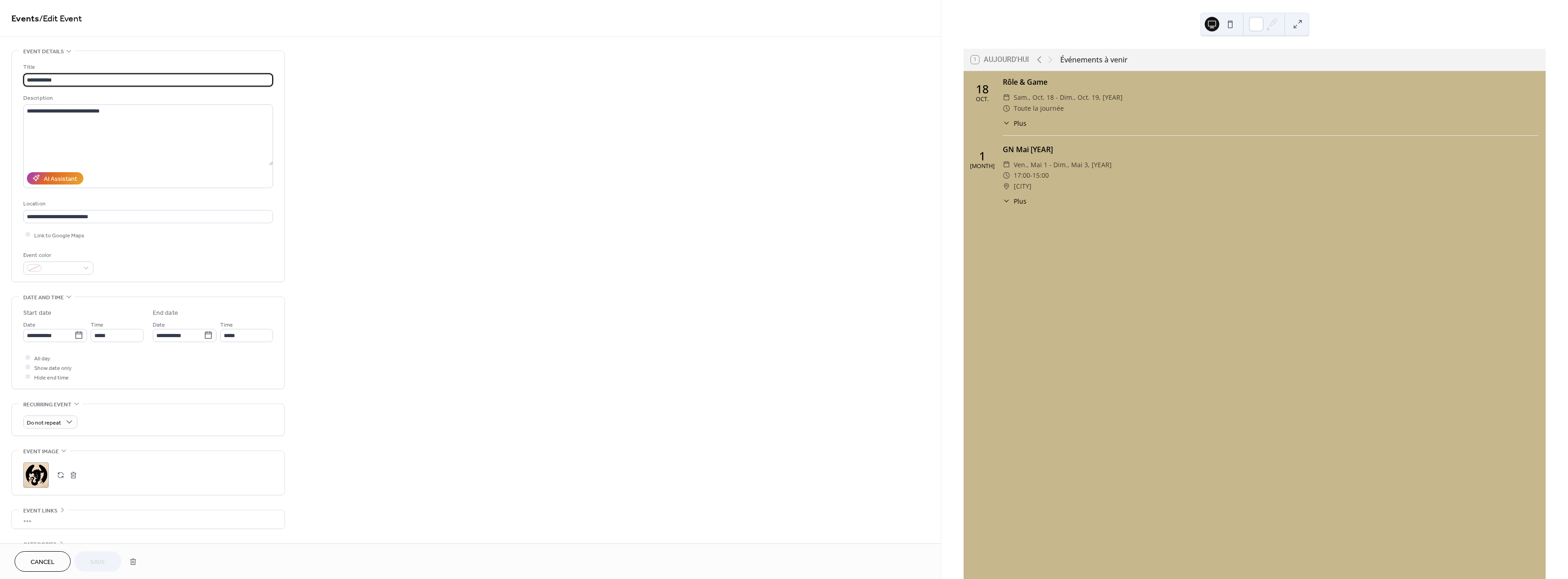 click on ";" at bounding box center (36, 475) 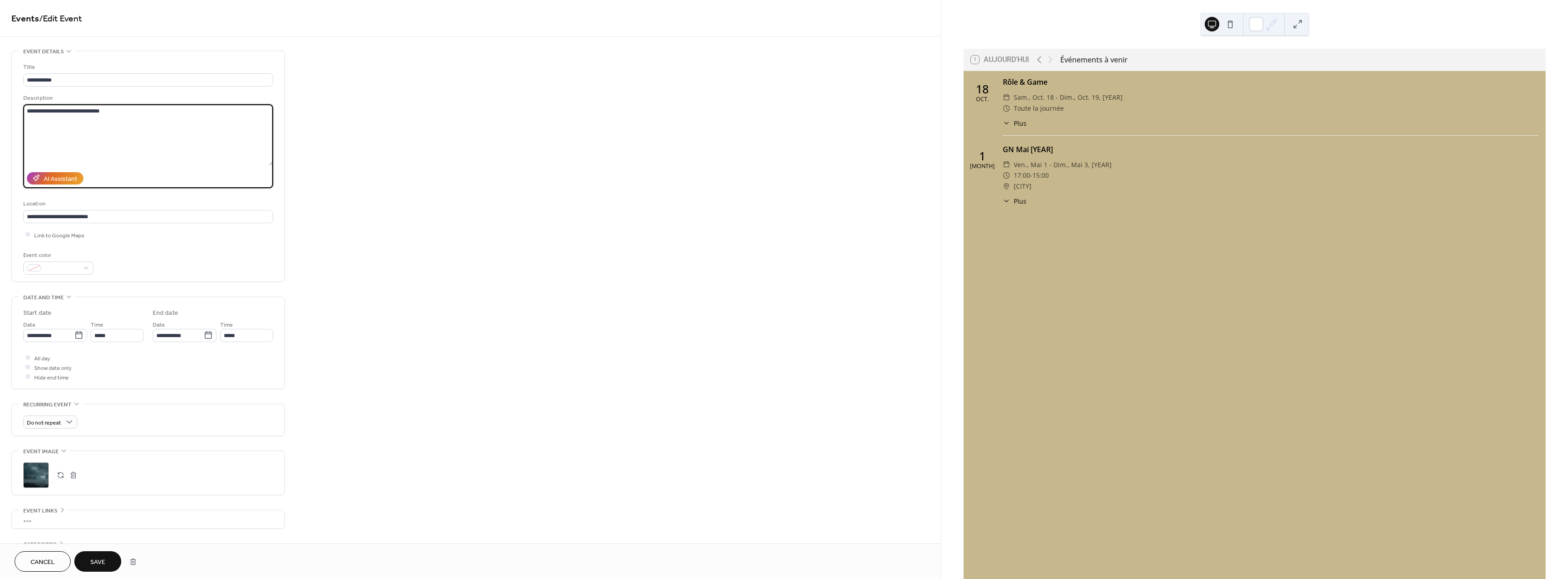 drag, startPoint x: 125, startPoint y: 114, endPoint x: -2, endPoint y: 115, distance: 127.00394 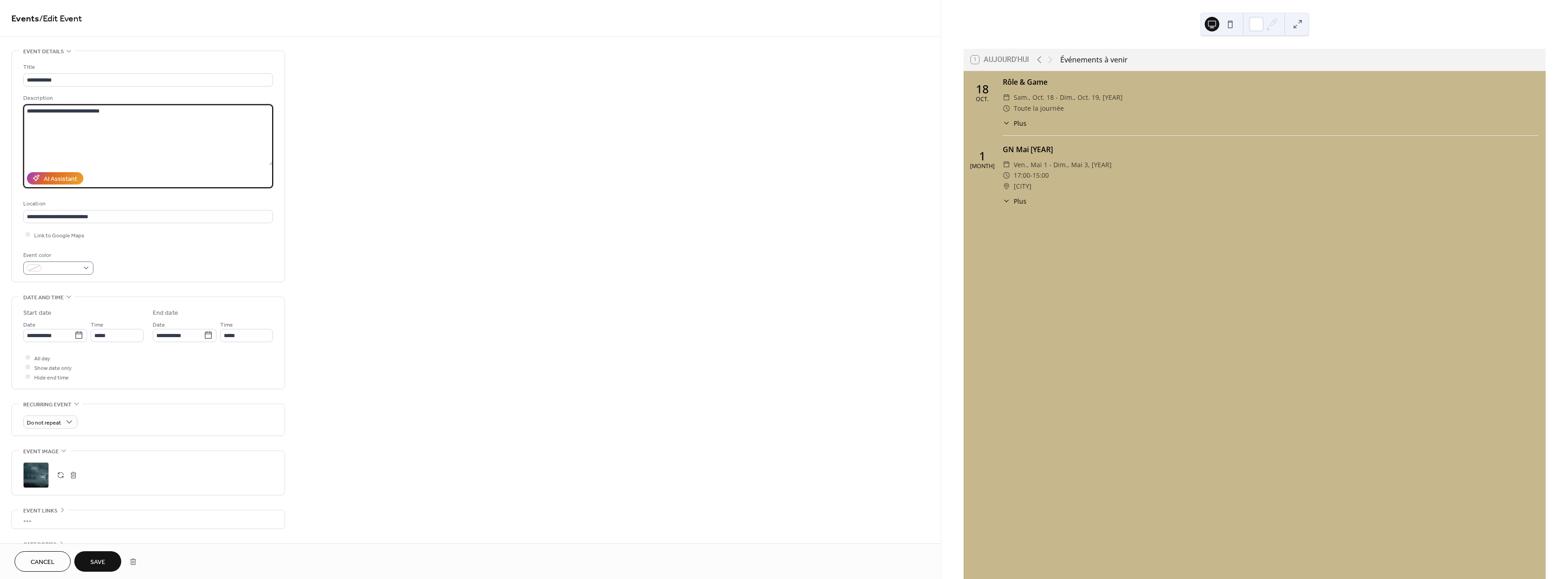 type on "**********" 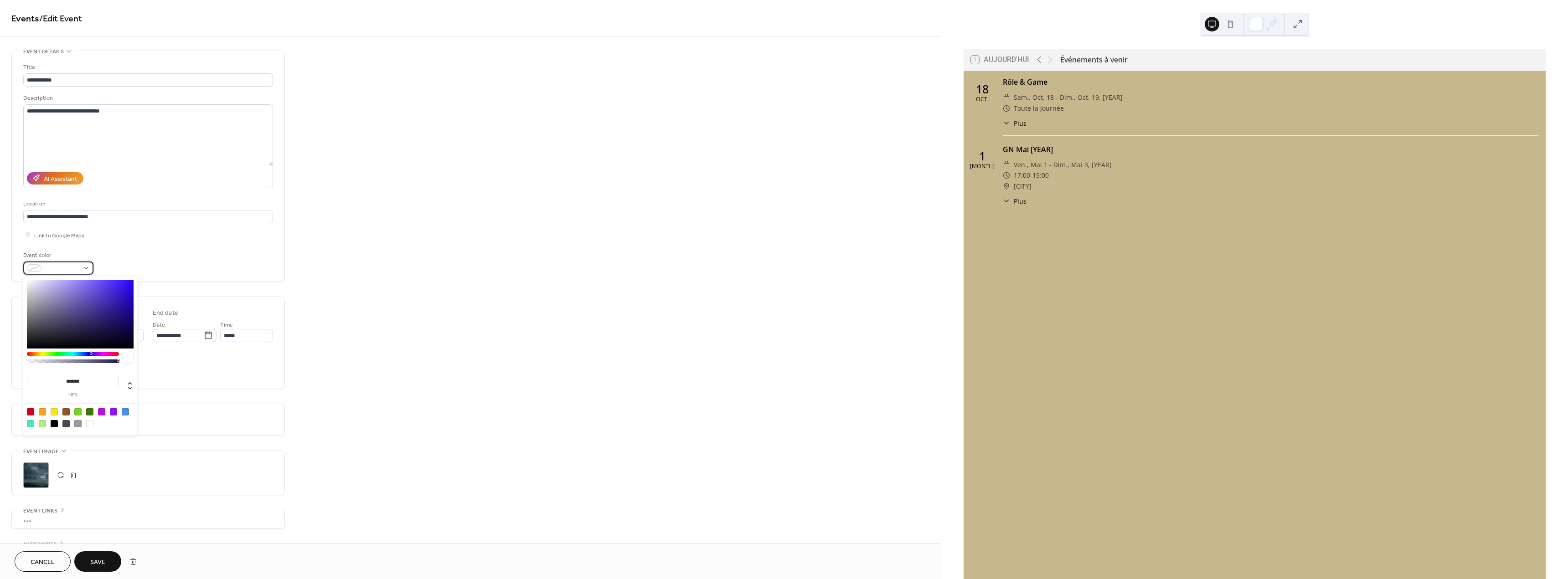 click at bounding box center [62, 268] 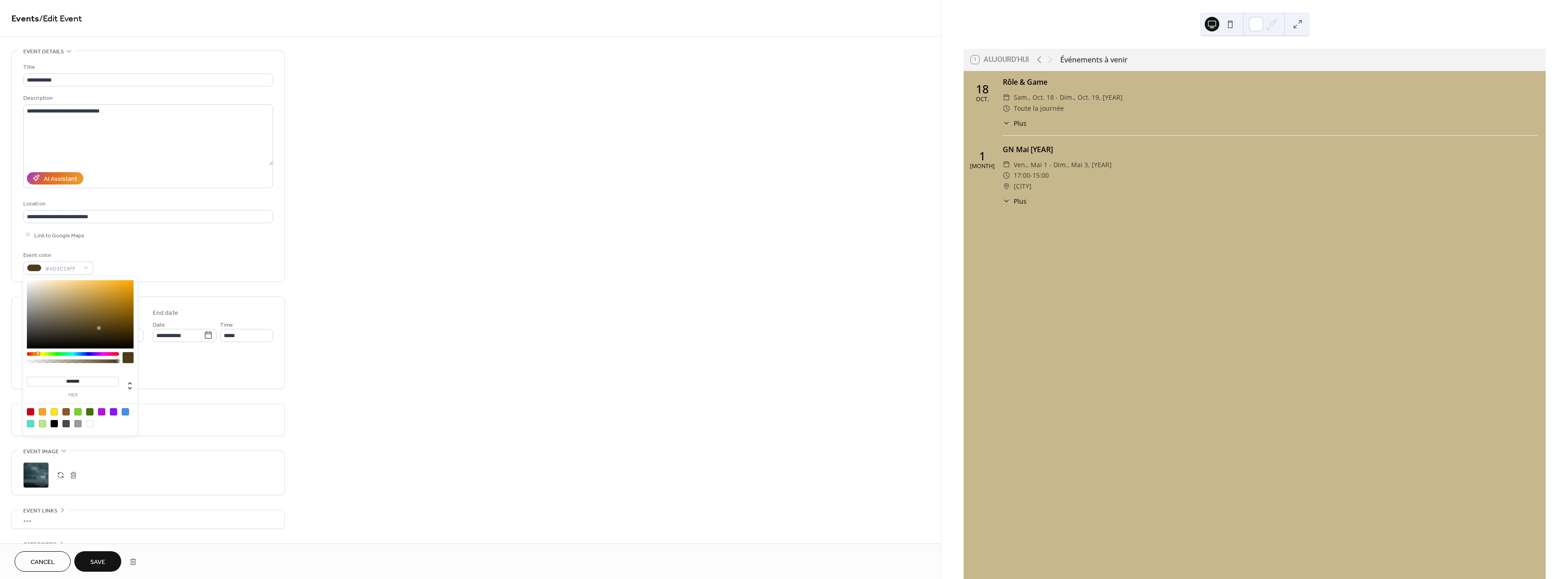 click at bounding box center (73, 354) 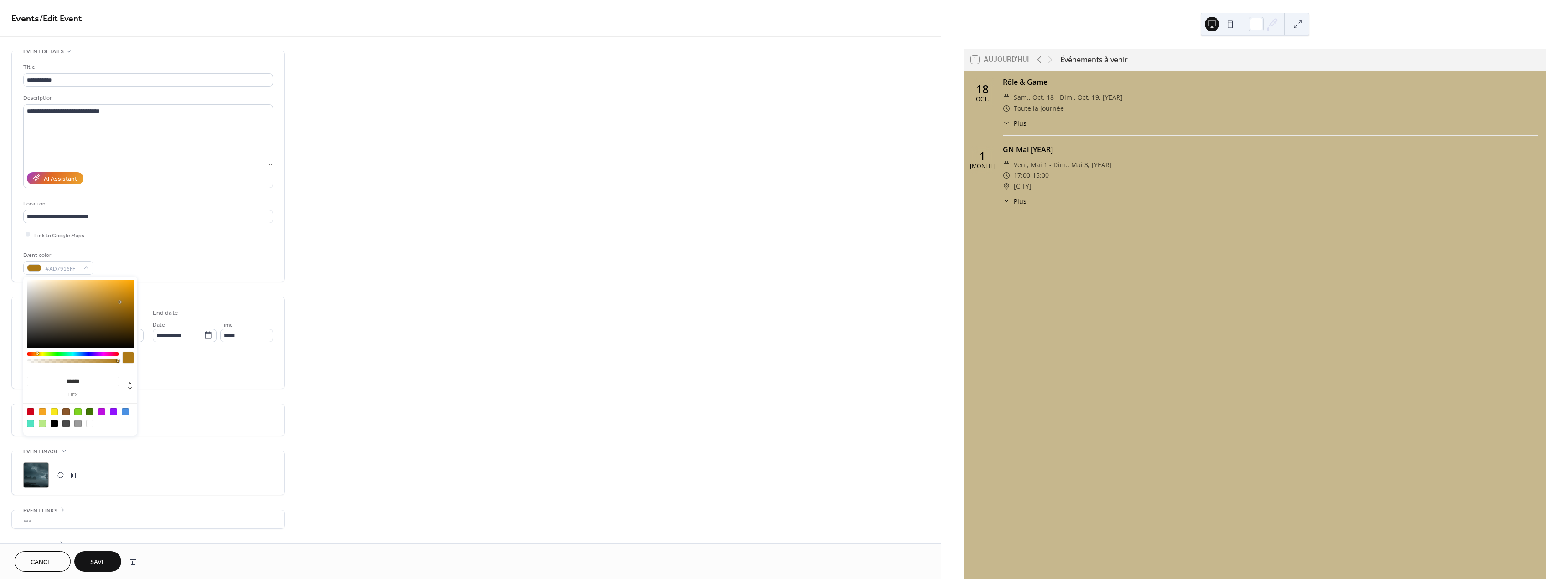 drag, startPoint x: 90, startPoint y: 327, endPoint x: 120, endPoint y: 302, distance: 39.051248 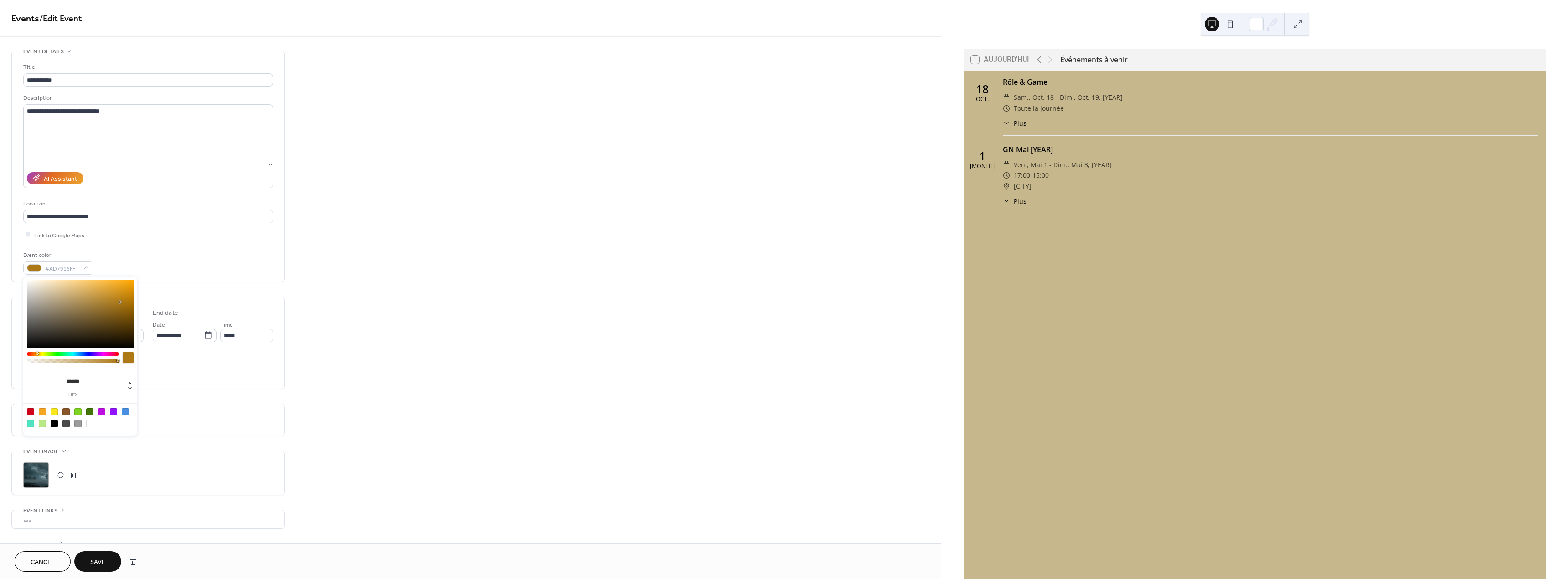 click at bounding box center [80, 314] 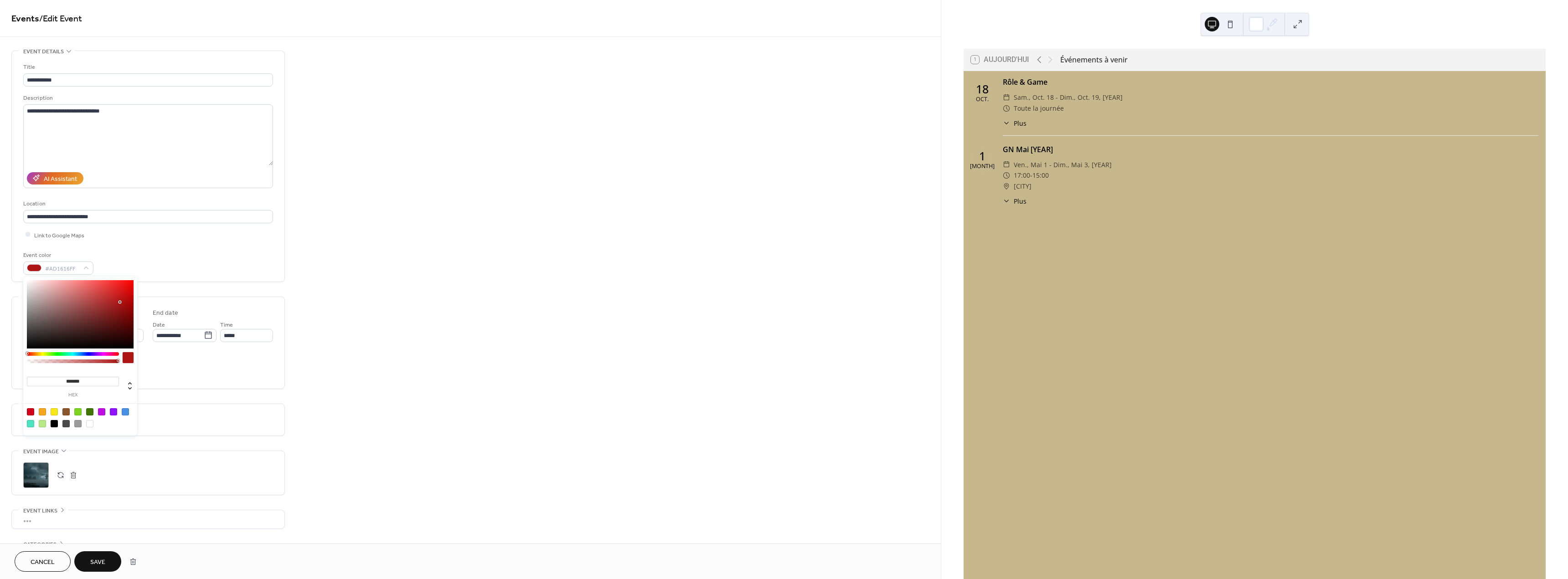 drag, startPoint x: 114, startPoint y: 354, endPoint x: 25, endPoint y: 356, distance: 89.02247 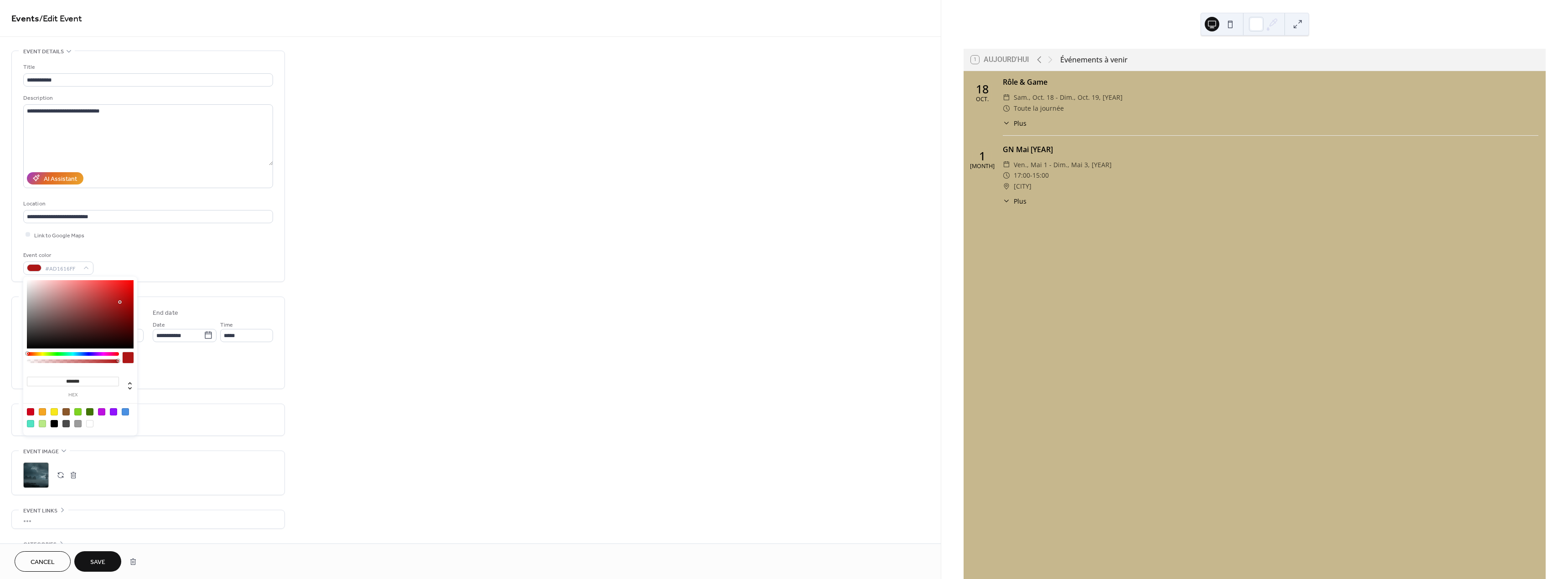 click on "******* hex" at bounding box center (80, 356) 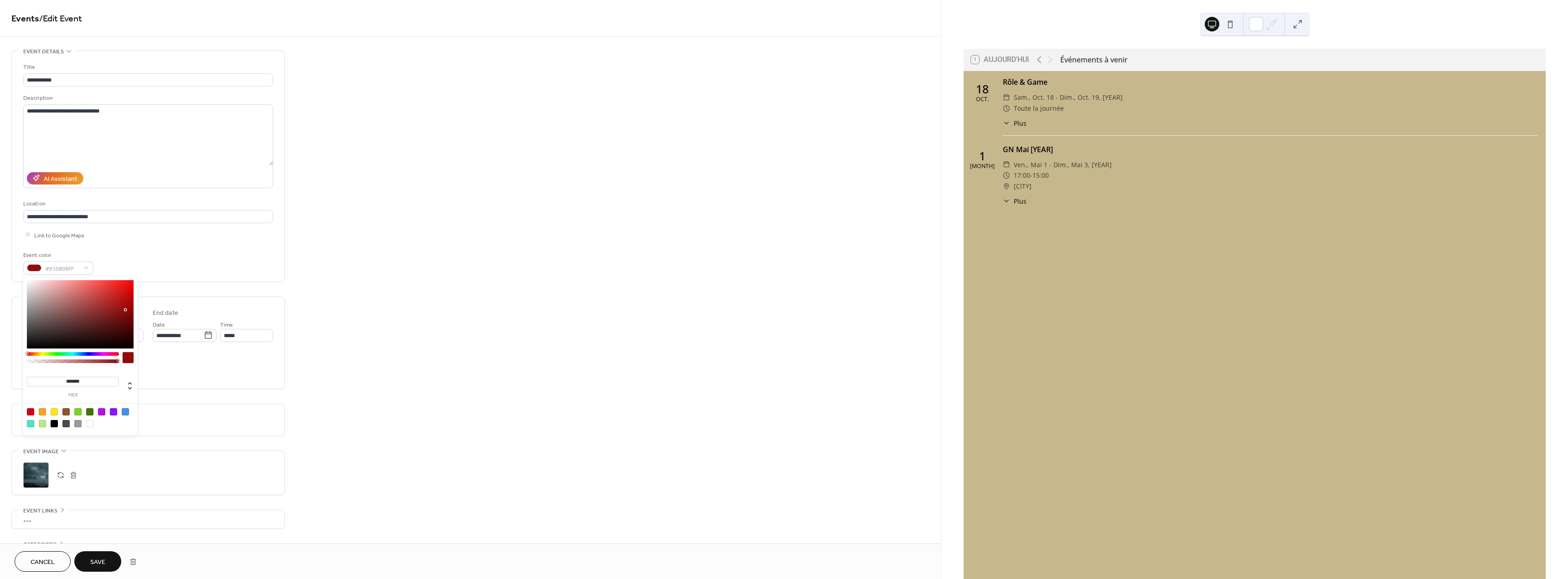 type on "*******" 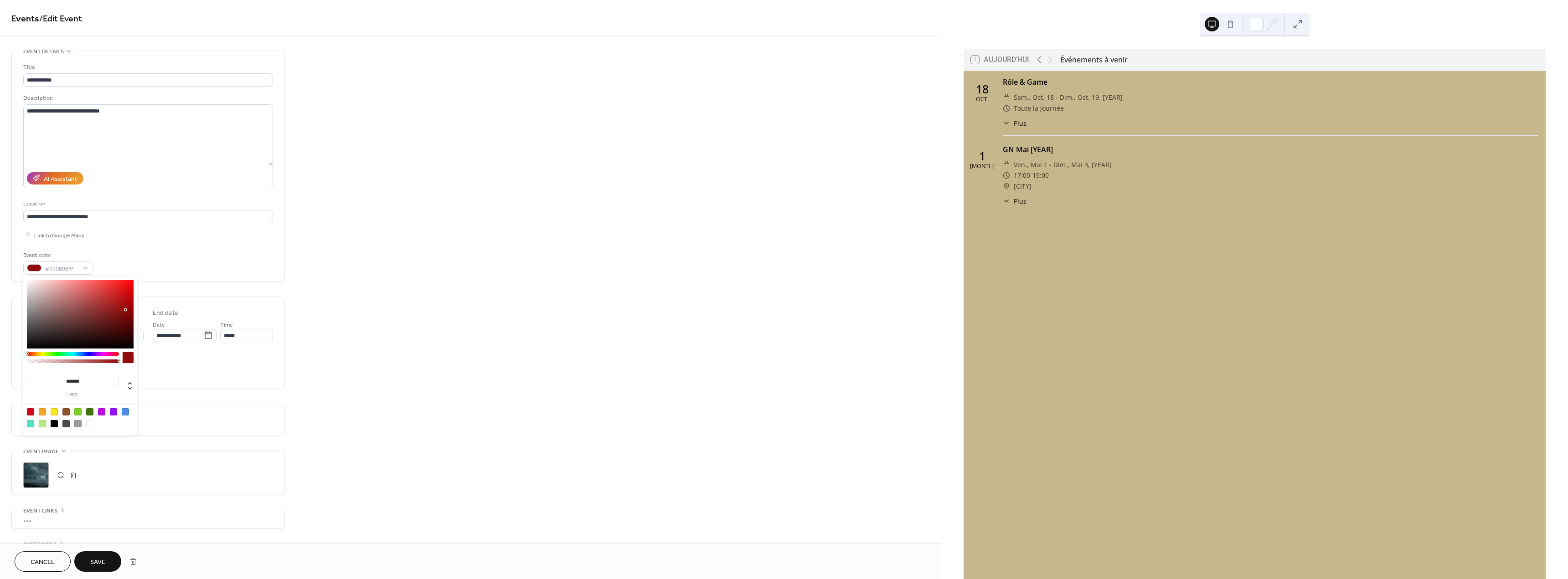 drag, startPoint x: 120, startPoint y: 302, endPoint x: 125, endPoint y: 309, distance: 8.602325 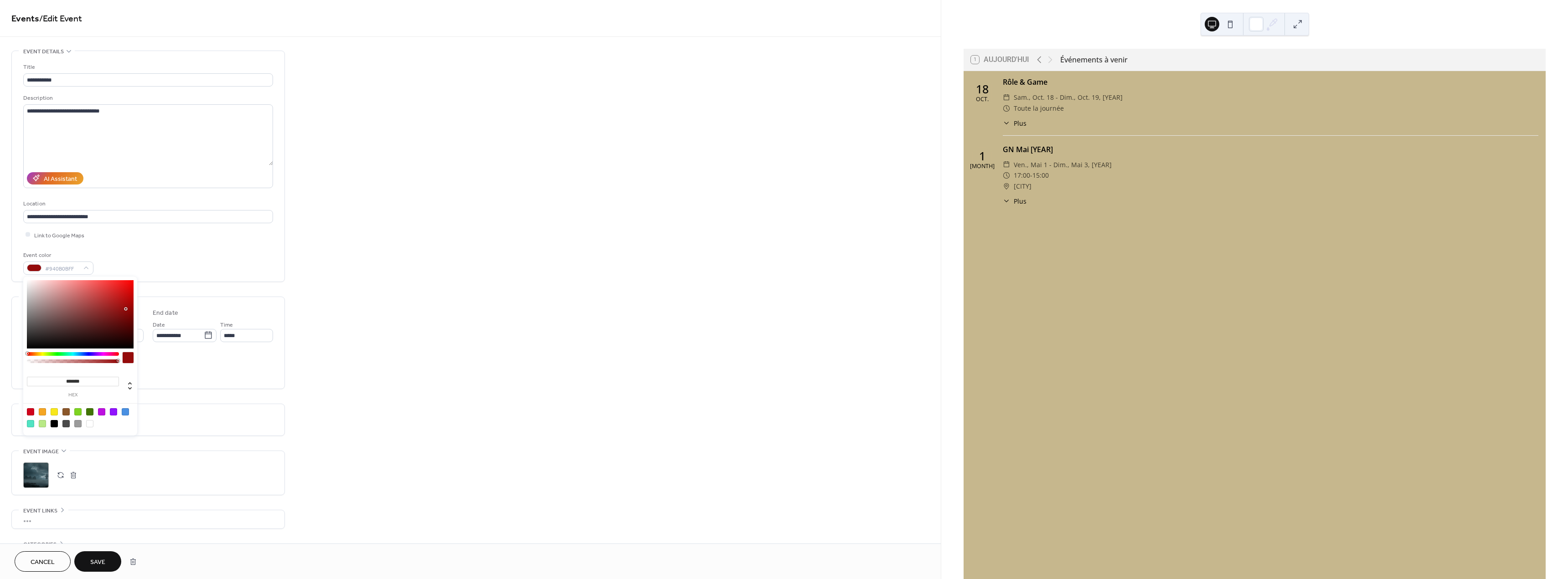 click on "**********" at bounding box center [148, 323] 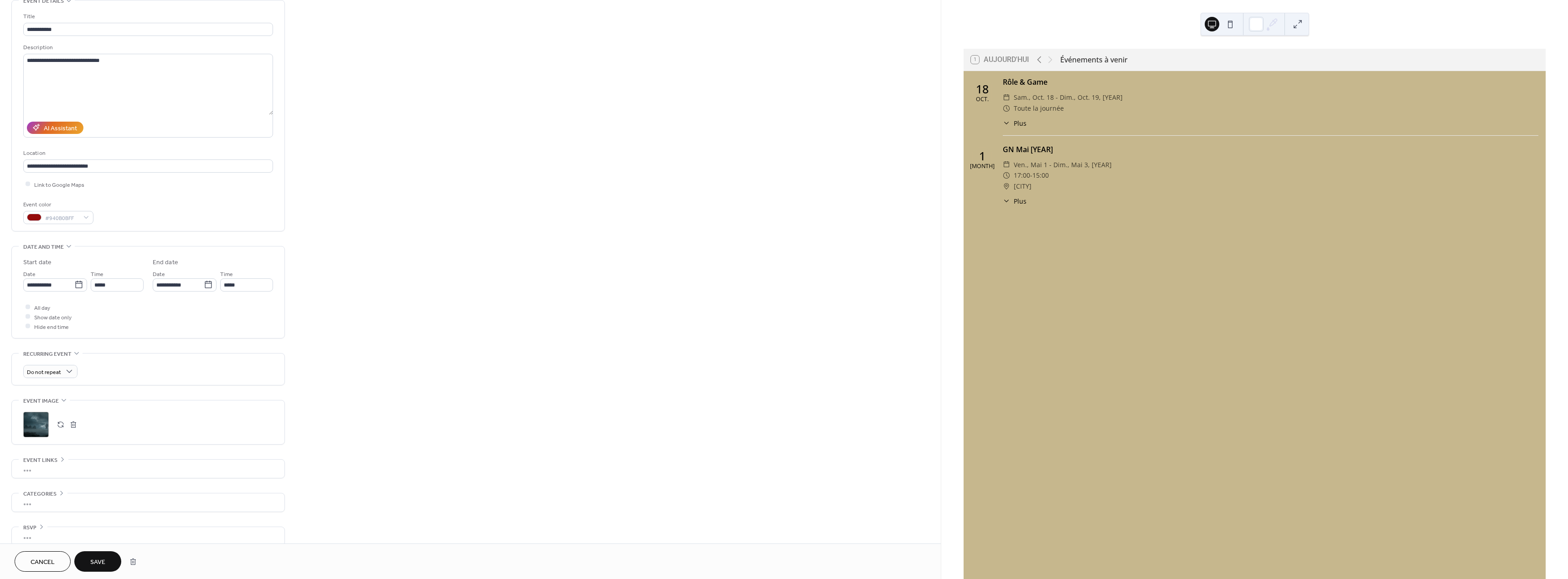 scroll, scrollTop: 62, scrollLeft: 0, axis: vertical 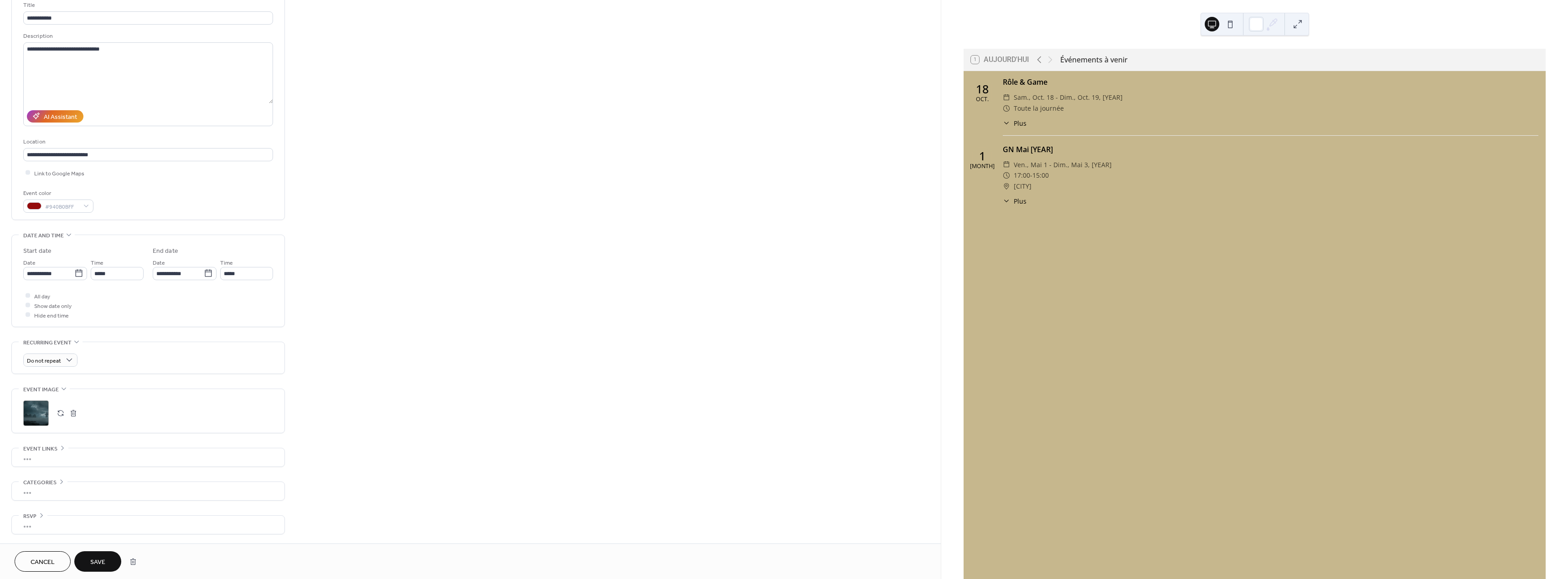 click on "•••" at bounding box center (148, 457) 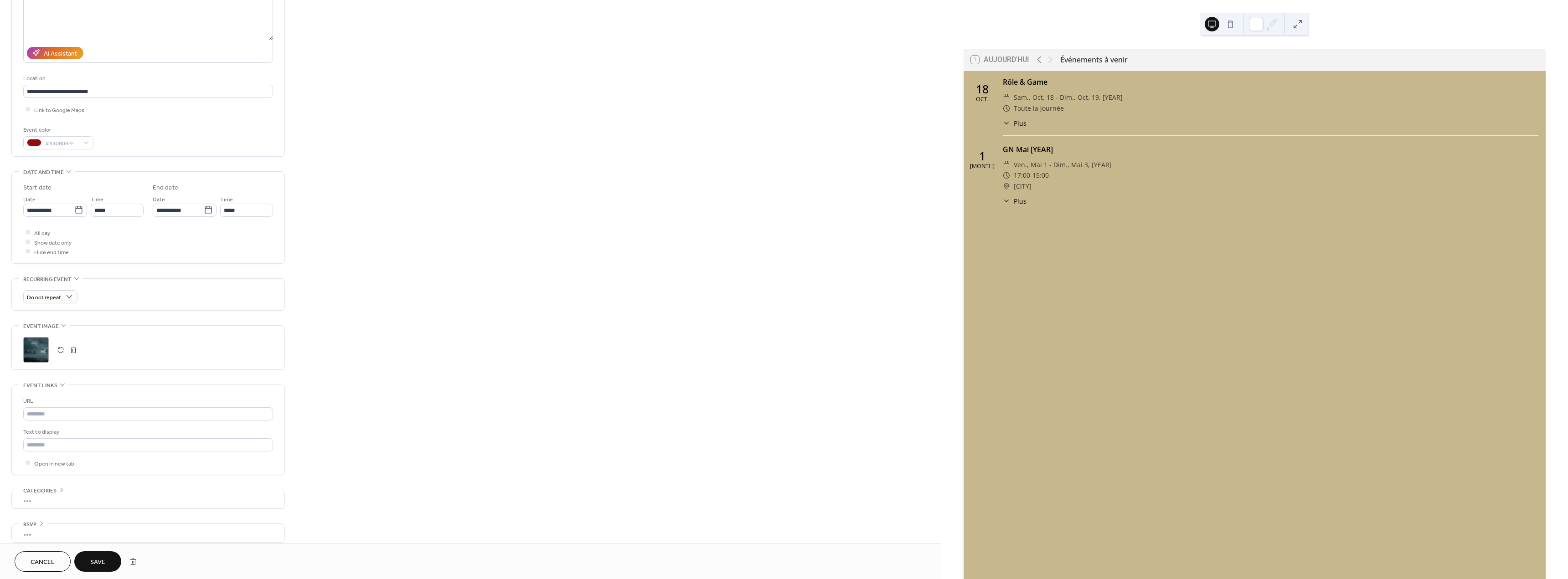 scroll, scrollTop: 134, scrollLeft: 0, axis: vertical 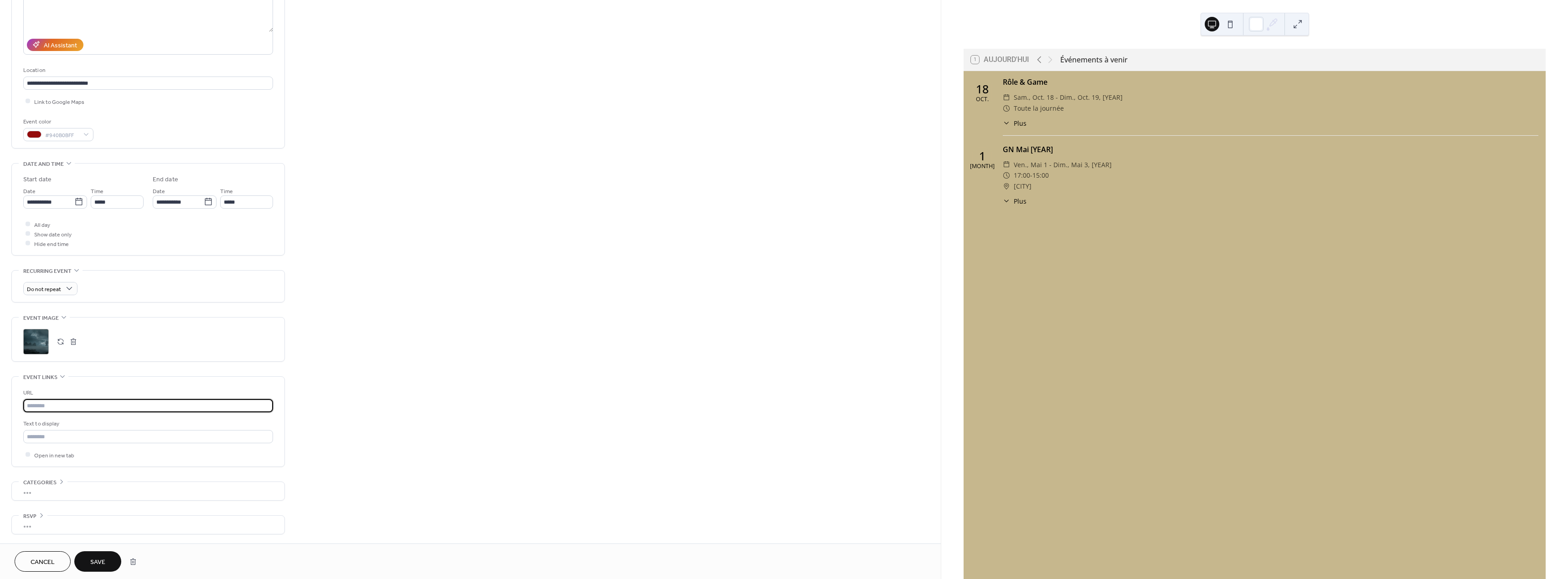 click at bounding box center [148, 405] 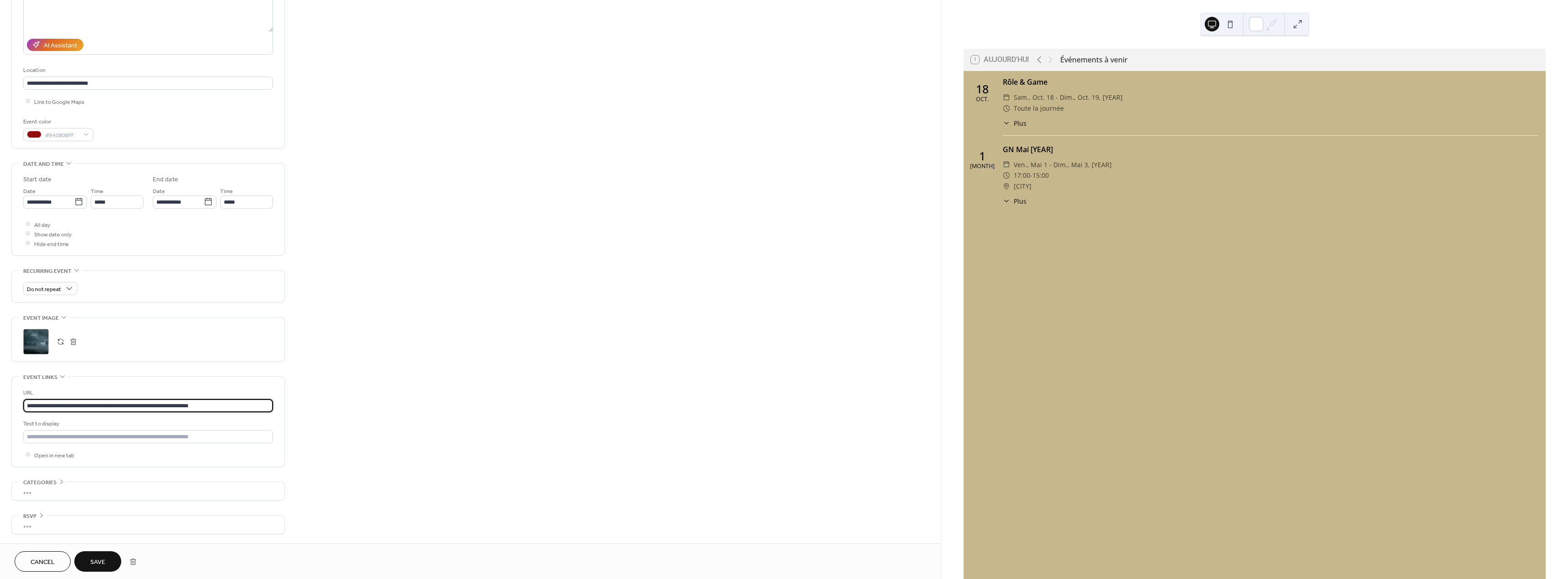 type on "**********" 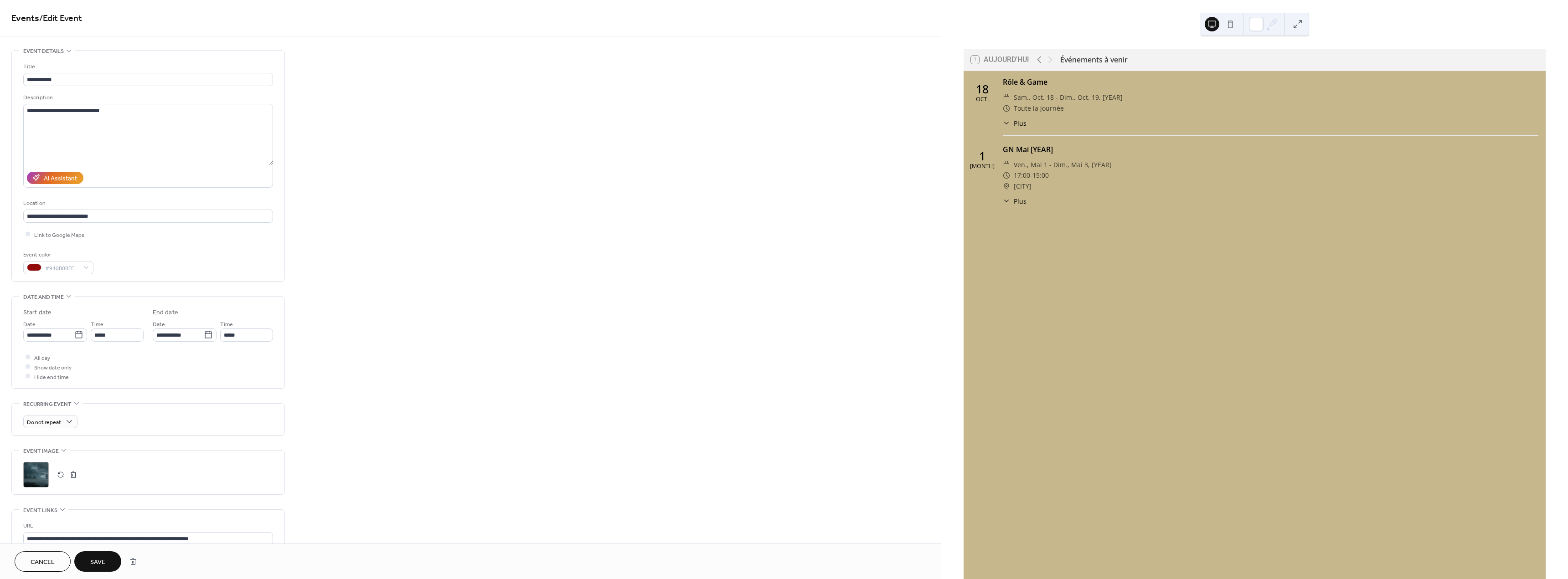 scroll, scrollTop: 0, scrollLeft: 0, axis: both 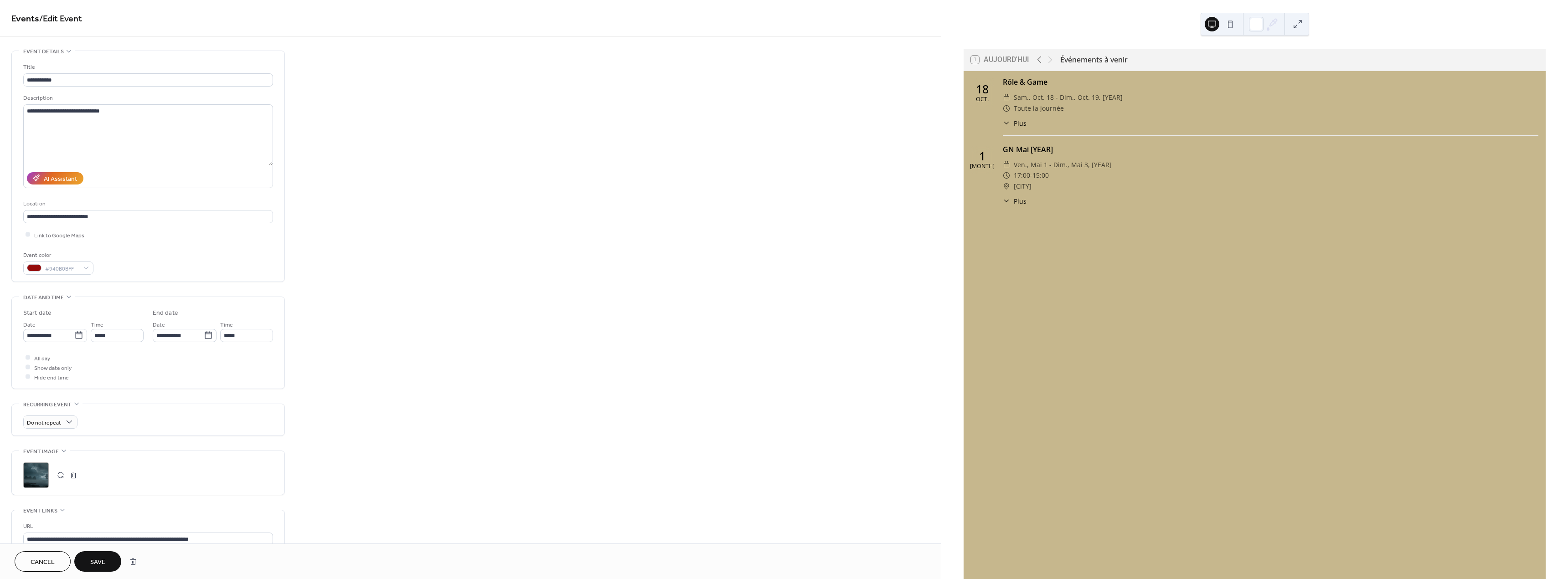 click on "Save" at bounding box center [98, 562] 